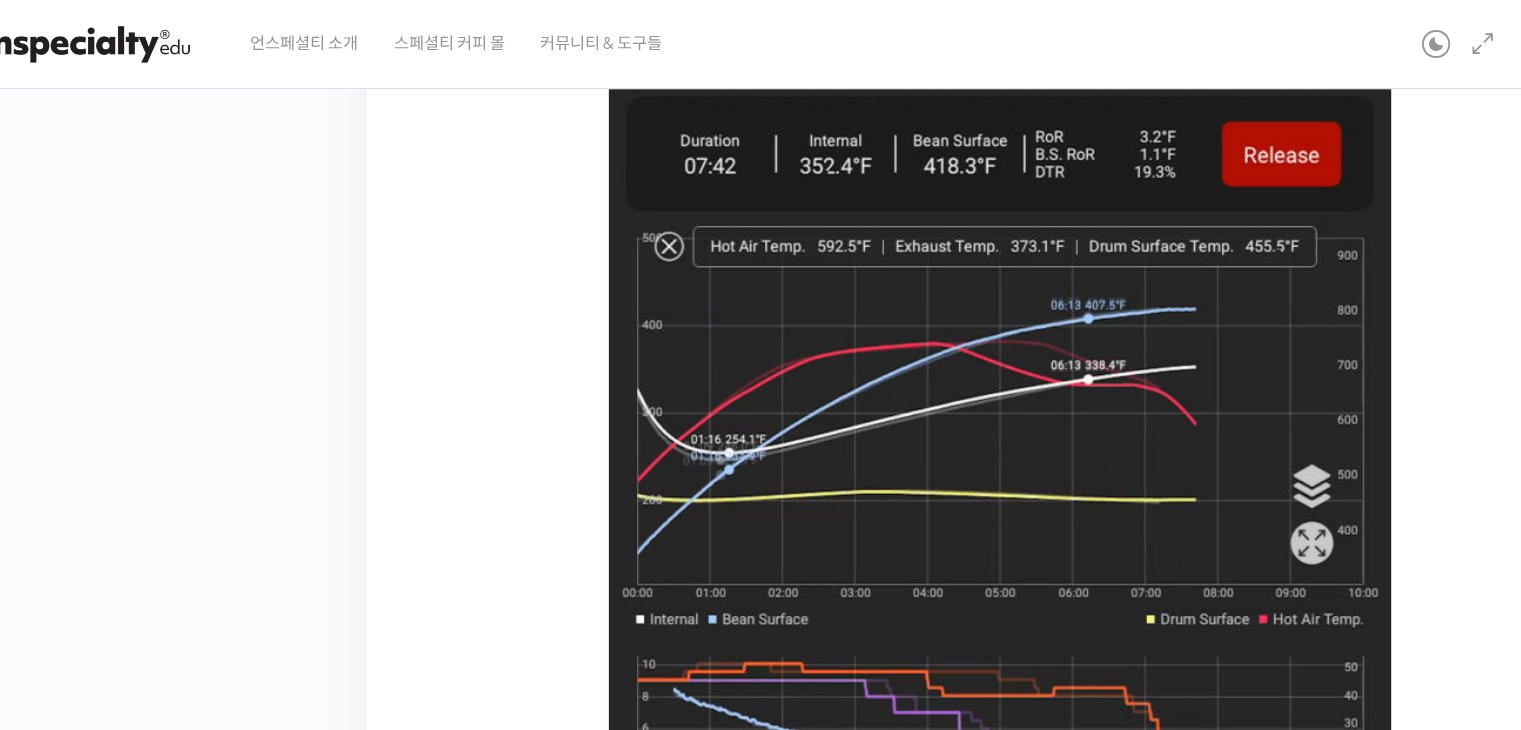 scroll, scrollTop: 0, scrollLeft: 0, axis: both 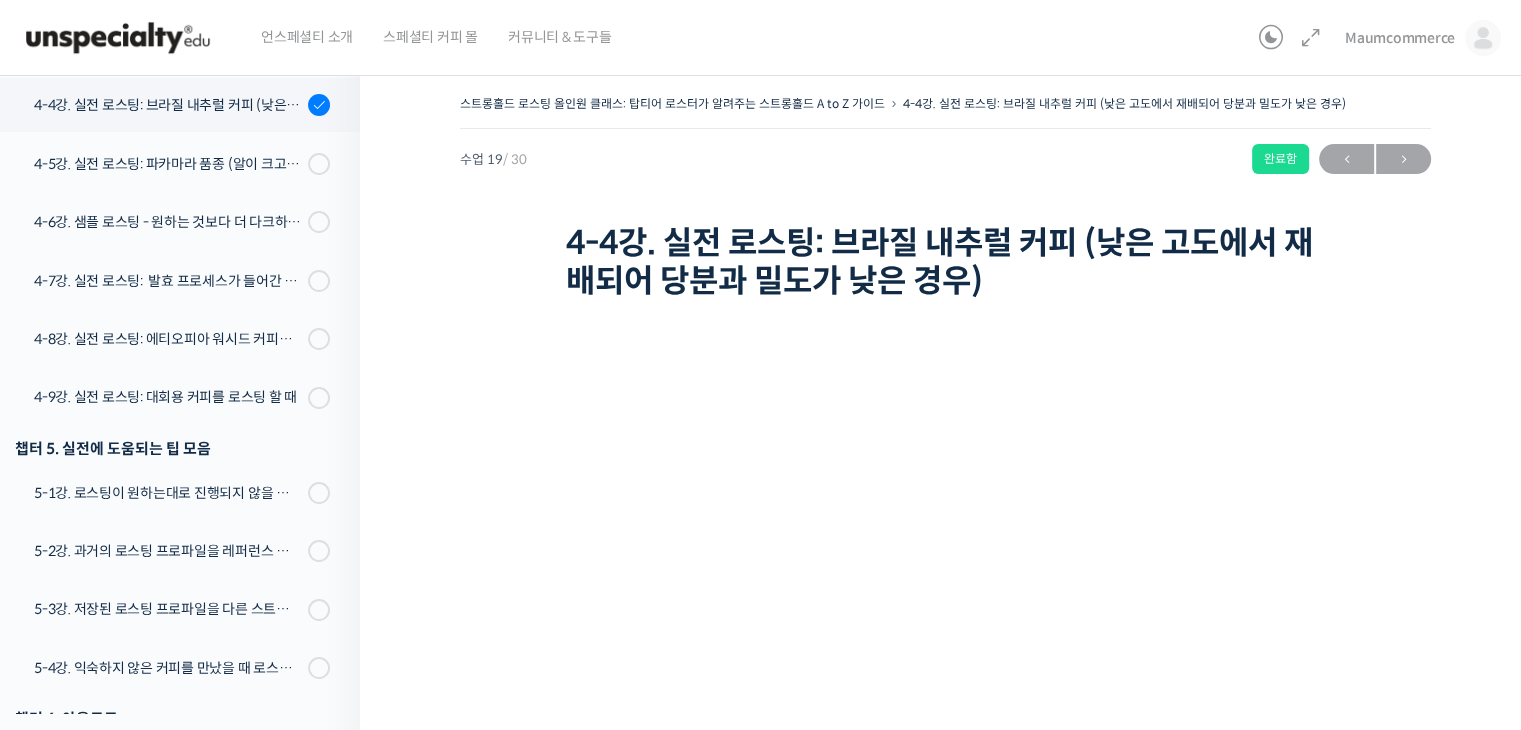 click on "4-4강. 실전 로스팅: 브라질 내추럴 커피 (낮은 고도에서 재배되어 당분과 밀도가 낮은 경우)" at bounding box center [946, 262] 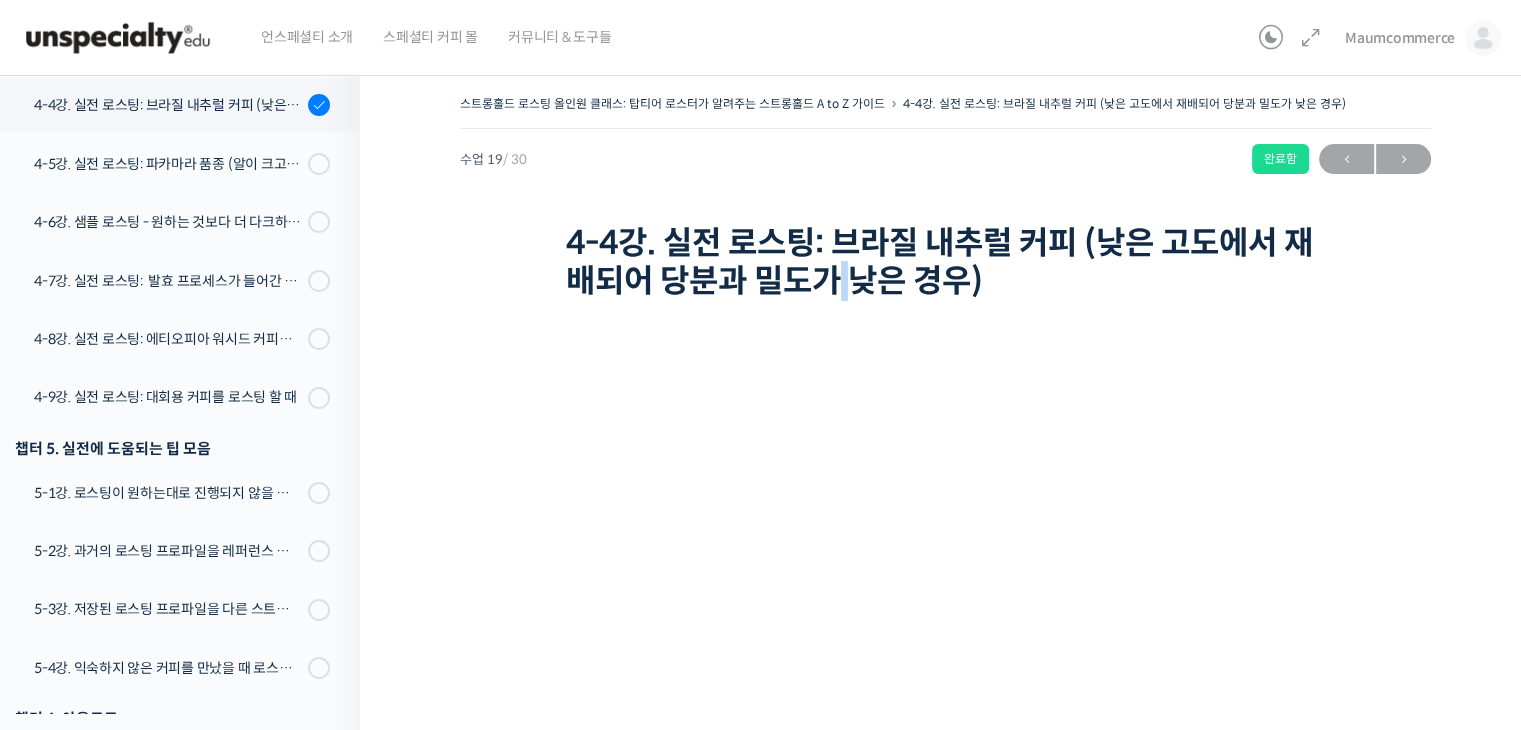 click on "4-4강. 실전 로스팅: 브라질 내추럴 커피 (낮은 고도에서 재배되어 당분과 밀도가 낮은 경우)" at bounding box center [946, 262] 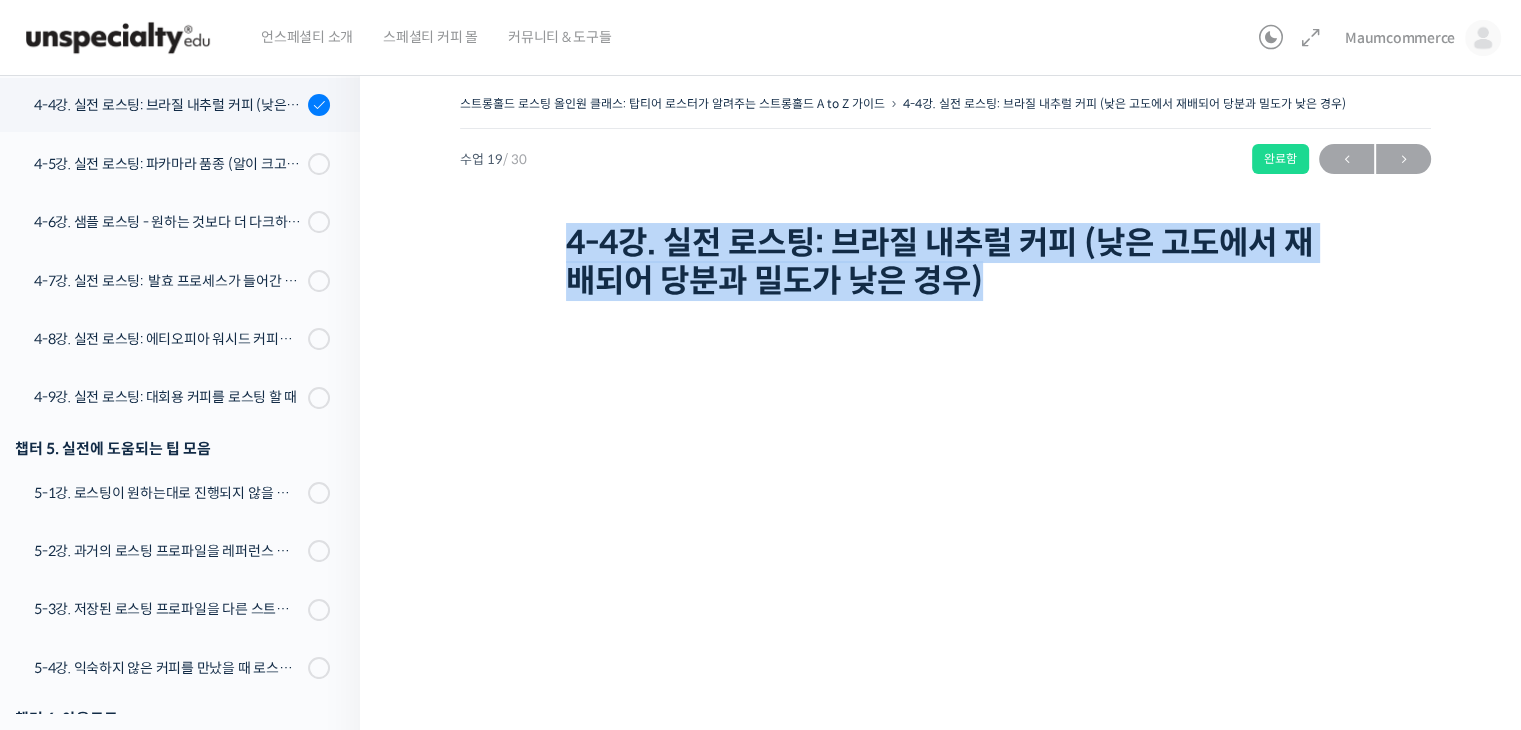 click on "4-4강. 실전 로스팅: 브라질 내추럴 커피 (낮은 고도에서 재배되어 당분과 밀도가 낮은 경우)" at bounding box center (946, 262) 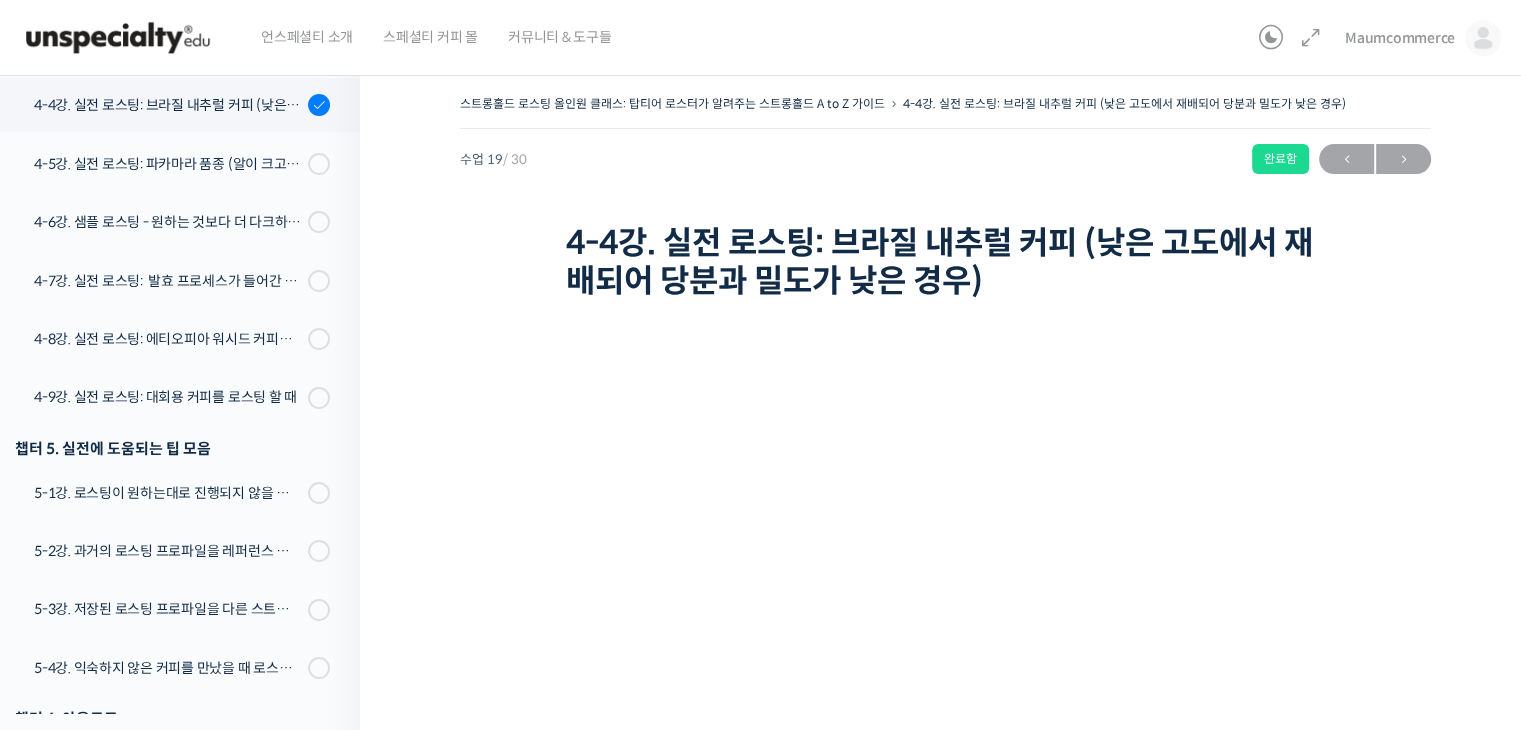 click at bounding box center (946, 304) 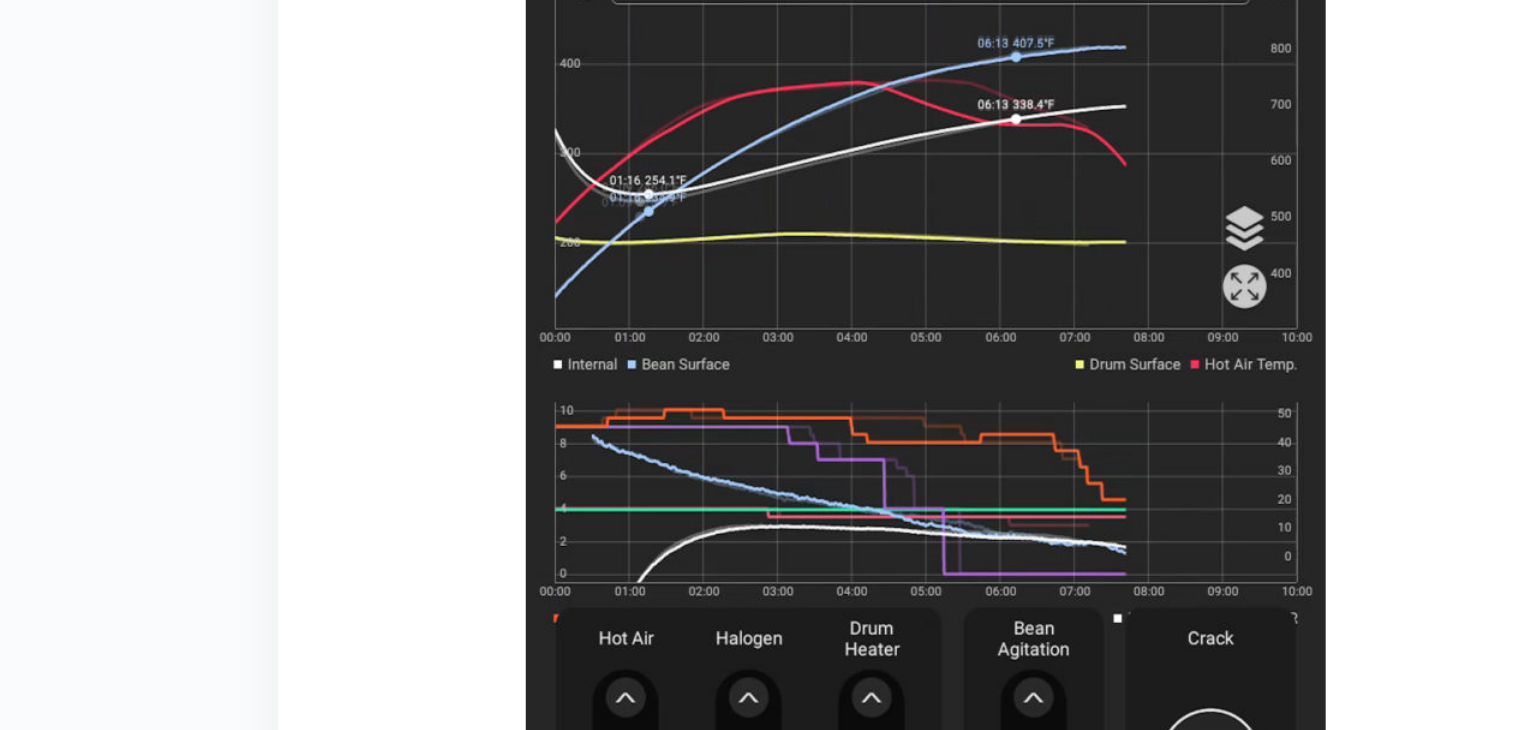 scroll, scrollTop: 1019, scrollLeft: 0, axis: vertical 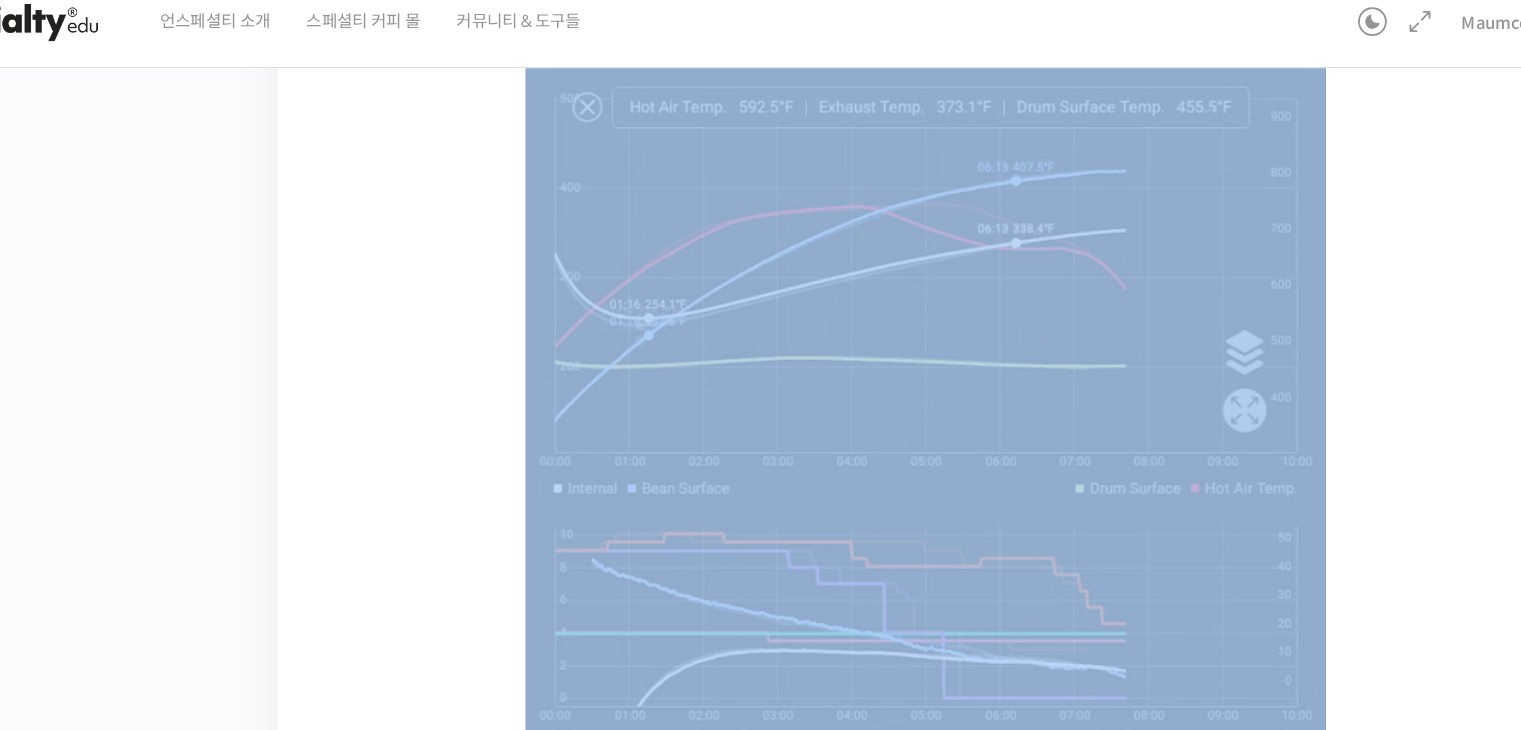 drag, startPoint x: 245, startPoint y: 542, endPoint x: 768, endPoint y: 236, distance: 605.9414 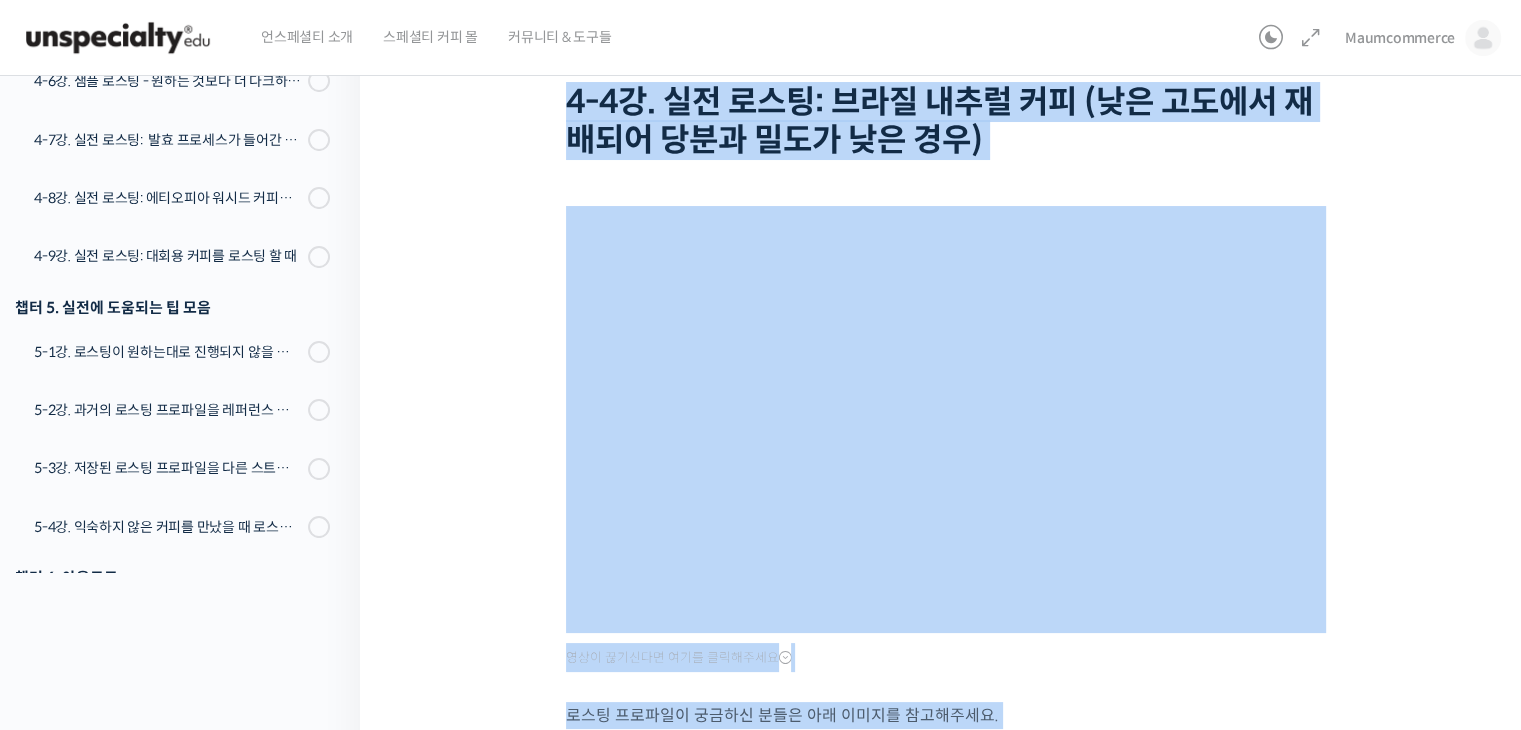 scroll, scrollTop: 0, scrollLeft: 0, axis: both 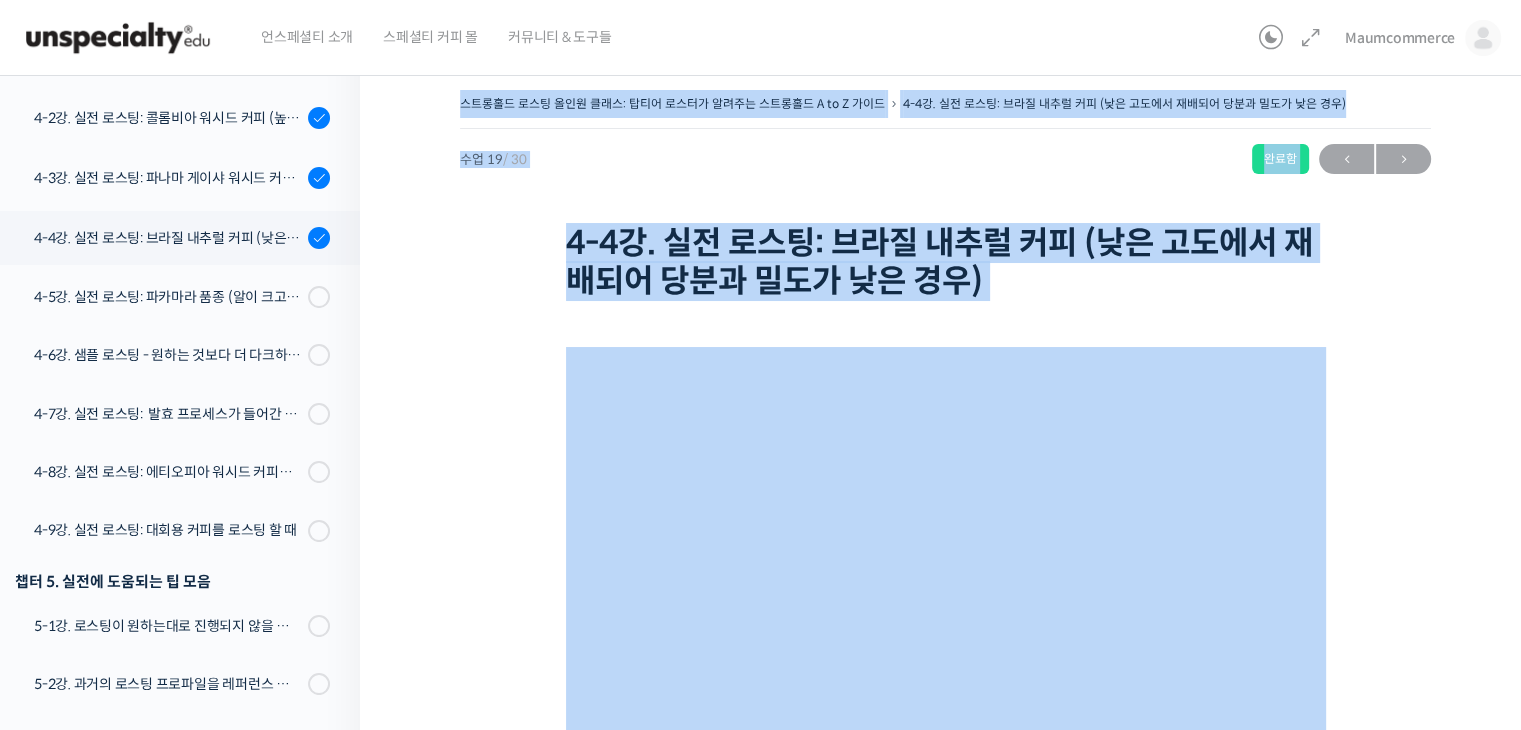 click on "스트롱홀드 로스팅 올인원 클래스: 탑티어 로스터가 알려주는 스트롱홀드 A to Z 가이드
4-4강. 실전 로스팅: 브라질 내추럴 커피 (낮은 고도에서 재배되어 당분과 밀도가 낮은 경우)
완료함
수업 19  / 30
완료함
2026년 07월 22일 6:42 오후
←  이전 										 다음 →
4-4강. 실전 로스팅: 브라질 내추럴 커피 (낮은 고도에서 재배되어 당분과 밀도가 낮은 경우)" at bounding box center (945, 1040) 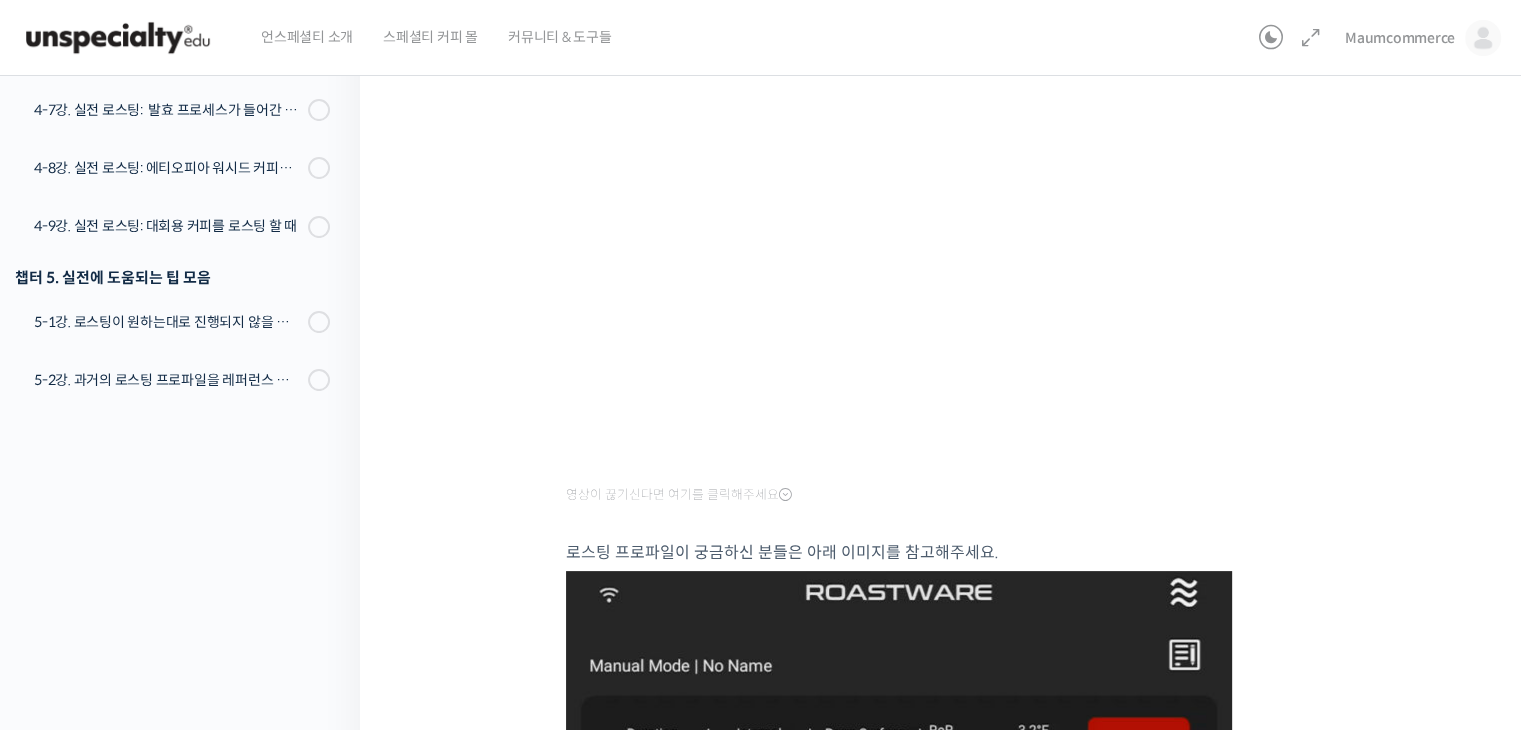scroll, scrollTop: 0, scrollLeft: 0, axis: both 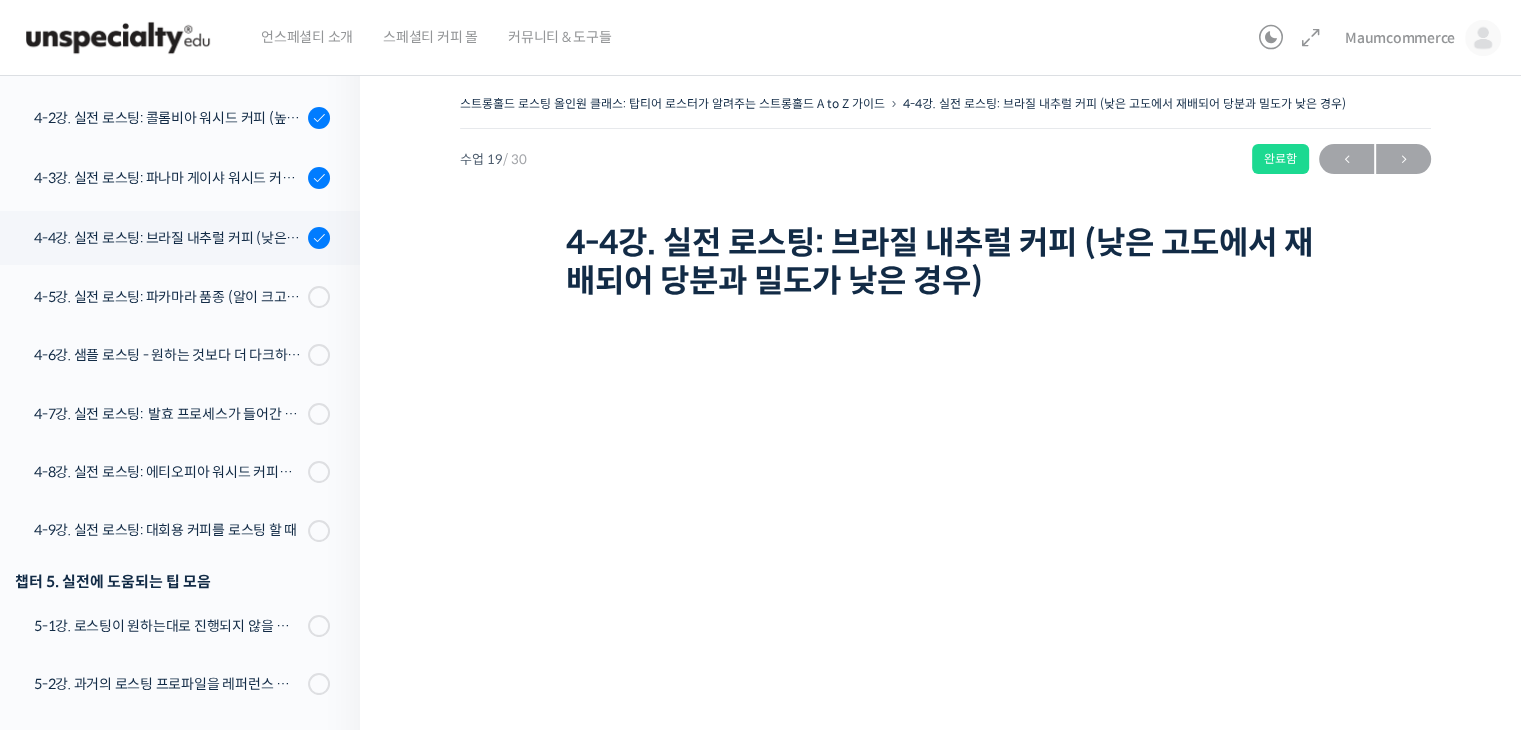 click on "스트롱홀드 로스팅 올인원 클래스: 탑티어 로스터가 알려주는 스트롱홀드 A to Z 가이드
4-4강. 실전 로스팅: 브라질 내추럴 커피 (낮은 고도에서 재배되어 당분과 밀도가 낮은 경우)
완료함
수업 19  / 30
완료함
2026년 07월 22일 6:42 오후
←  이전 										 다음 →
4-4강. 실전 로스팅: 브라질 내추럴 커피 (낮은 고도에서 재배되어 당분과 밀도가 낮은 경우)" at bounding box center (945, 198) 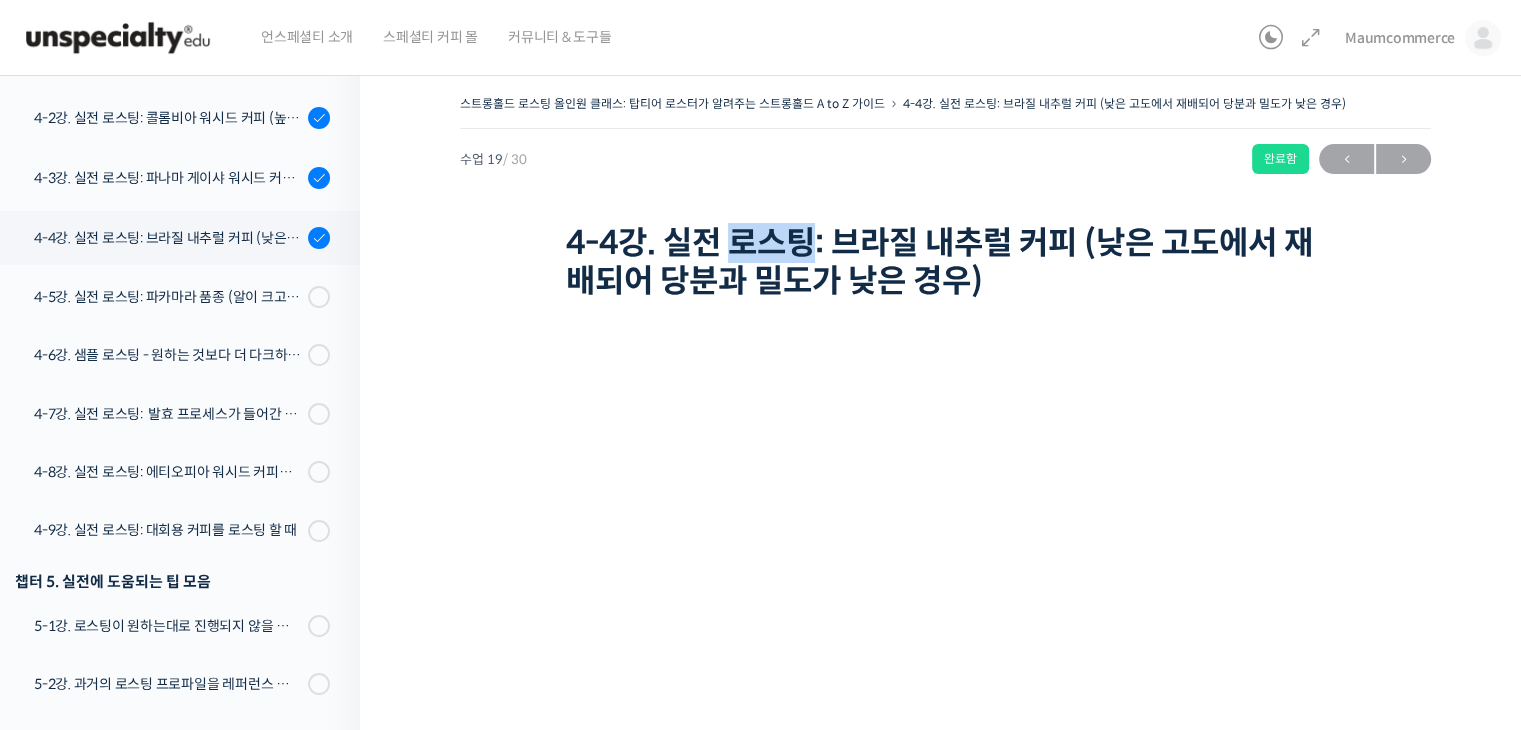 click on "스트롱홀드 로스팅 올인원 클래스: 탑티어 로스터가 알려주는 스트롱홀드 A to Z 가이드
4-4강. 실전 로스팅: 브라질 내추럴 커피 (낮은 고도에서 재배되어 당분과 밀도가 낮은 경우)
완료함
수업 19  / 30
완료함
2026년 07월 22일 6:42 오후
←  이전 										 다음 →
4-4강. 실전 로스팅: 브라질 내추럴 커피 (낮은 고도에서 재배되어 당분과 밀도가 낮은 경우)" at bounding box center [945, 198] 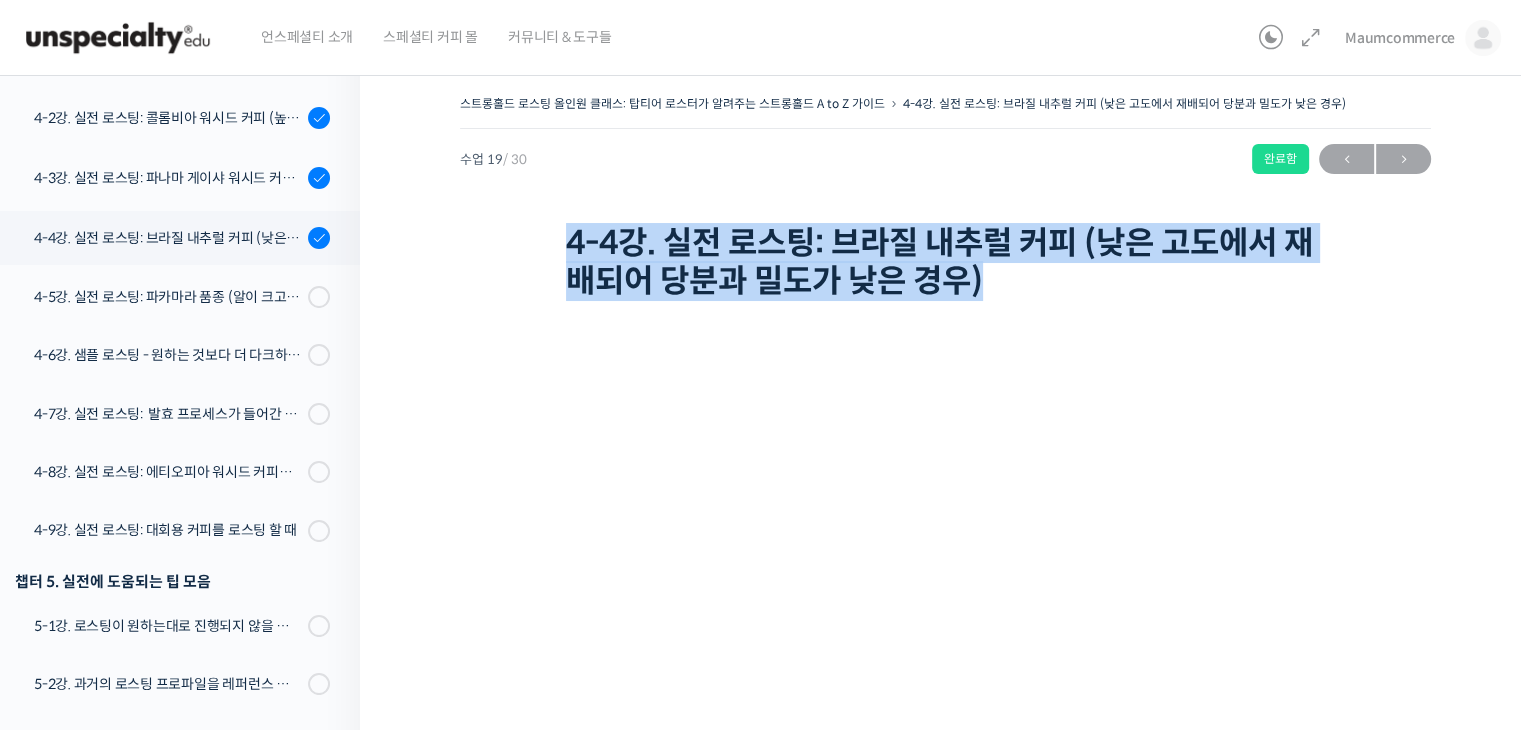 click on "스트롱홀드 로스팅 올인원 클래스: 탑티어 로스터가 알려주는 스트롱홀드 A to Z 가이드
4-4강. 실전 로스팅: 브라질 내추럴 커피 (낮은 고도에서 재배되어 당분과 밀도가 낮은 경우)
완료함
수업 19  / 30
완료함
2026년 07월 22일 6:42 오후
←  이전 										 다음 →
4-4강. 실전 로스팅: 브라질 내추럴 커피 (낮은 고도에서 재배되어 당분과 밀도가 낮은 경우)" at bounding box center [945, 198] 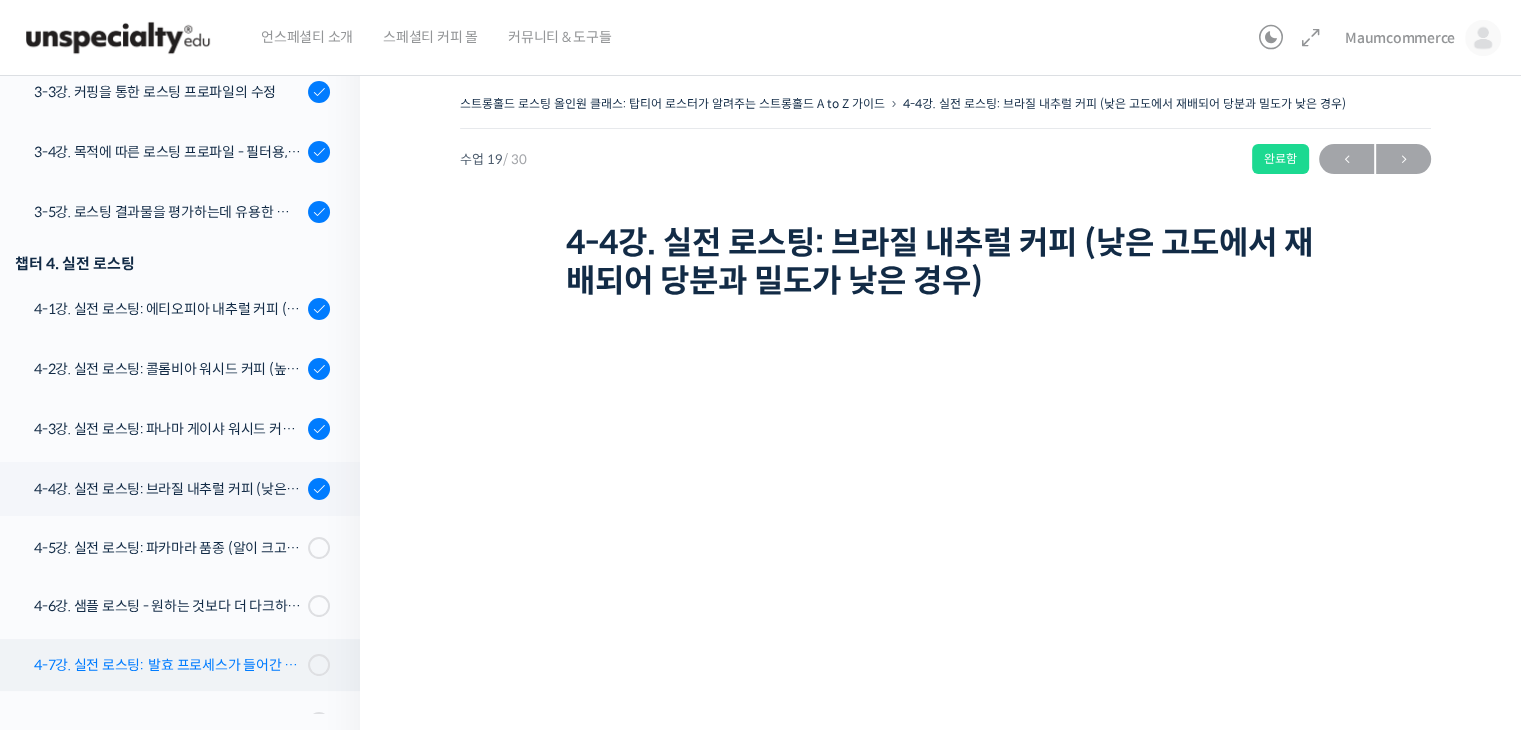scroll, scrollTop: 1128, scrollLeft: 0, axis: vertical 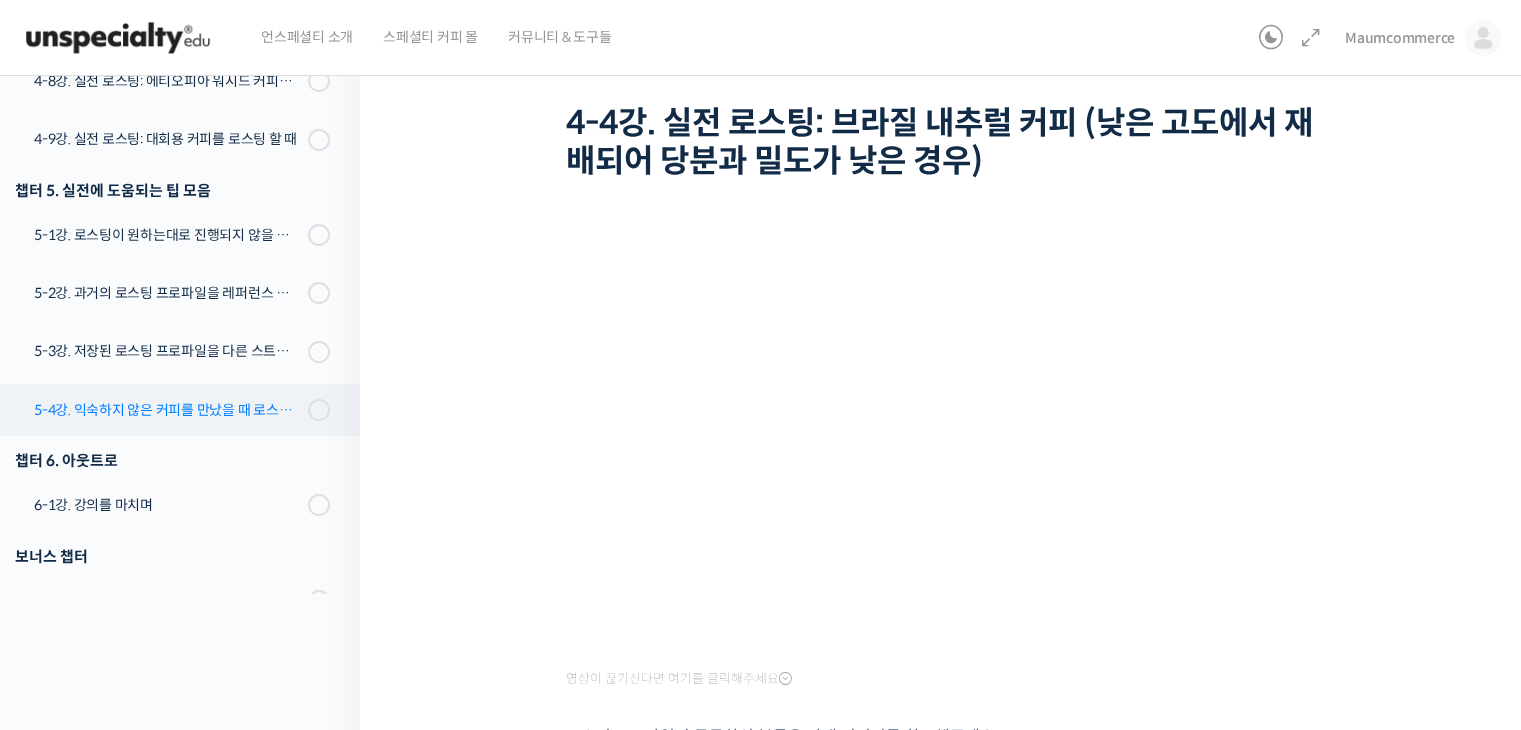 click on "5-4강. 익숙하지 않은 커피를 만났을 때 로스팅 전략 세우는 방법" at bounding box center (175, 410) 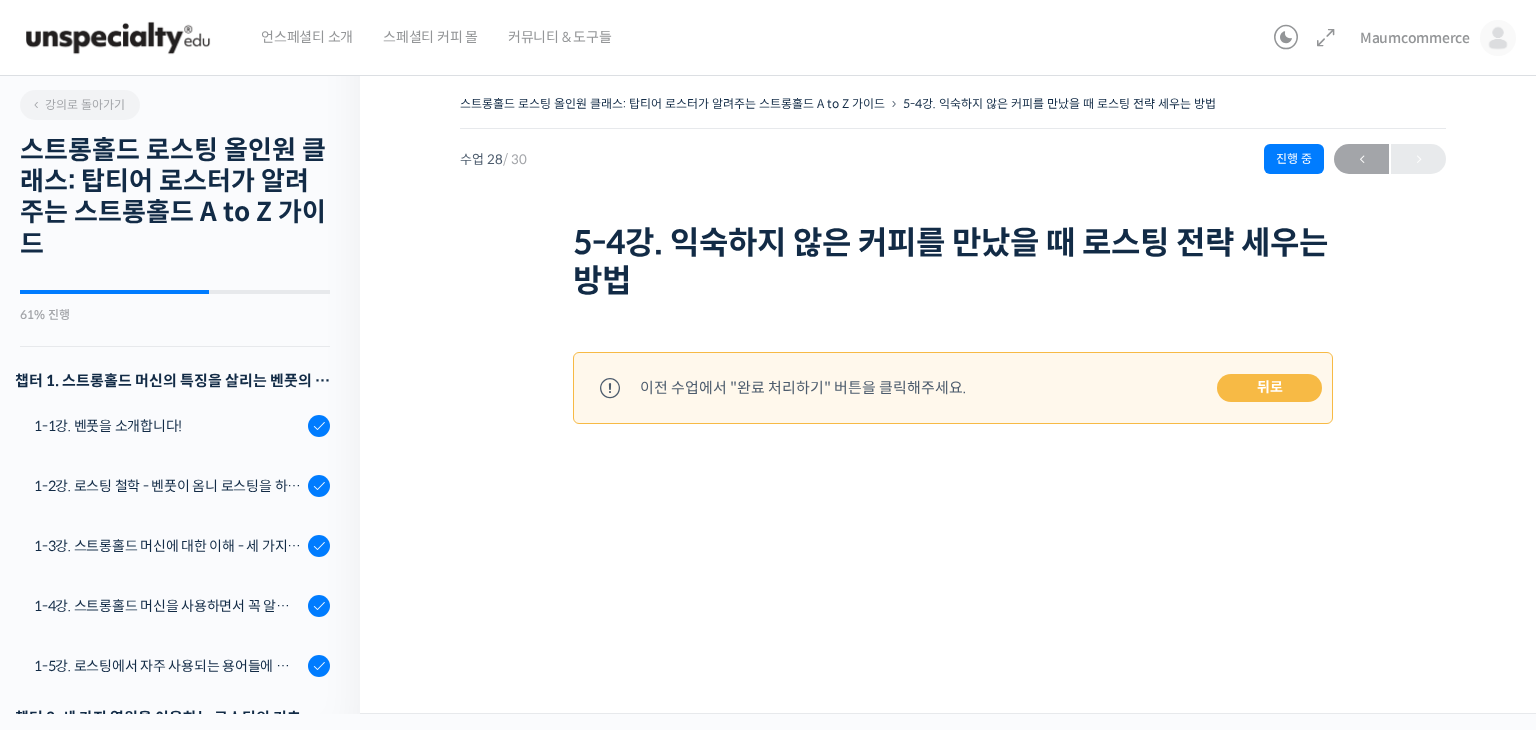 scroll, scrollTop: 0, scrollLeft: 0, axis: both 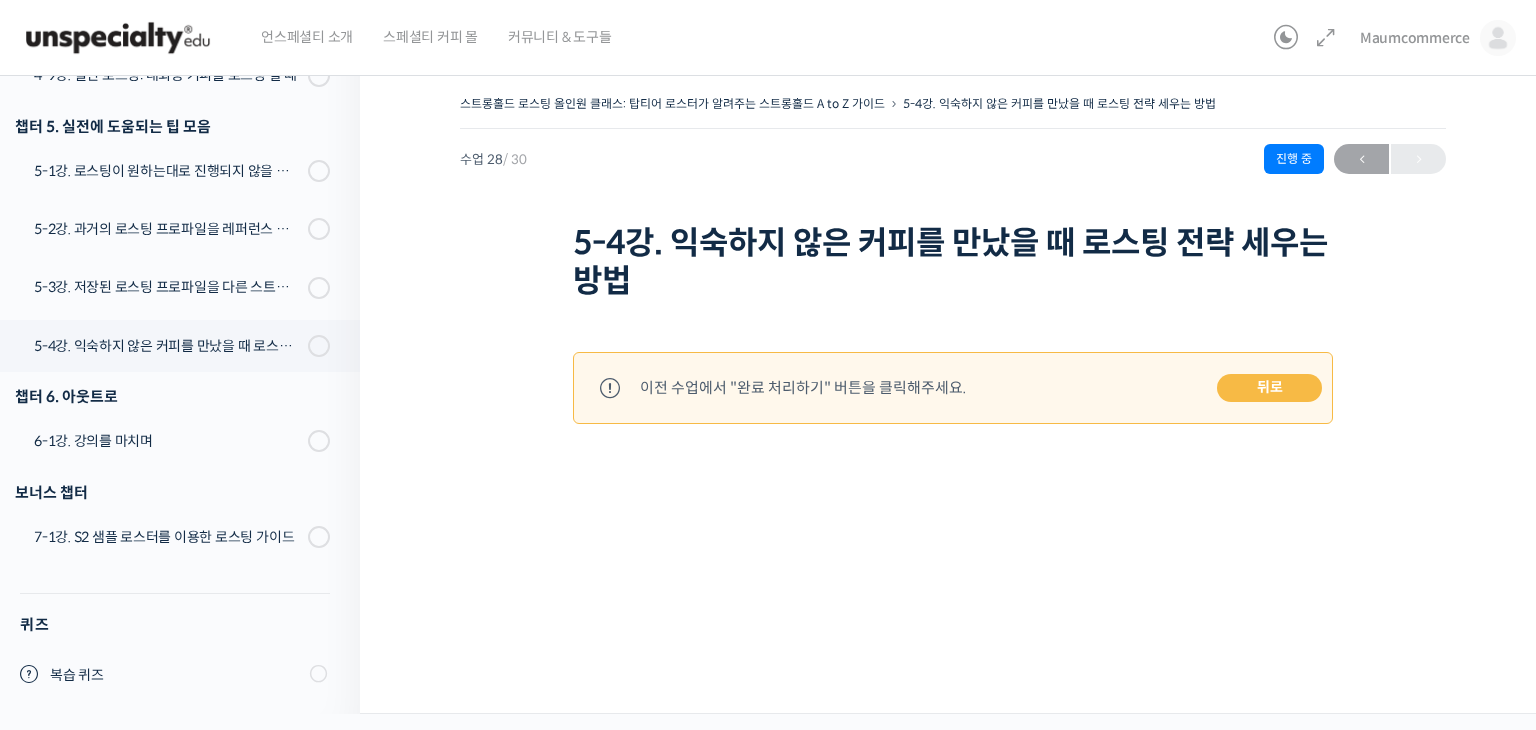 click on "5-4강. 익숙하지 않은 커피를 만났을 때 로스팅 전략 세우는 방법" at bounding box center [953, 262] 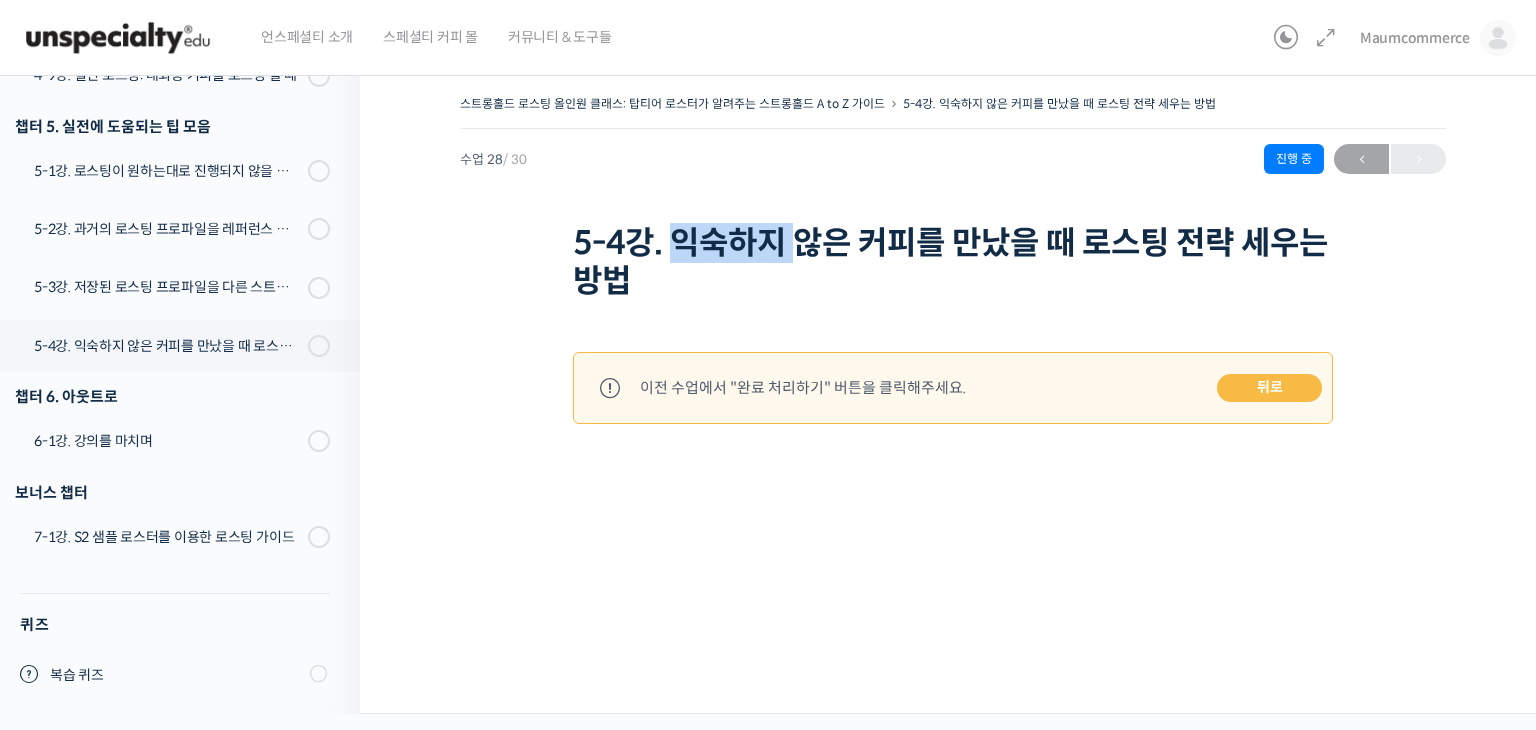 click on "5-4강. 익숙하지 않은 커피를 만났을 때 로스팅 전략 세우는 방법" at bounding box center (953, 262) 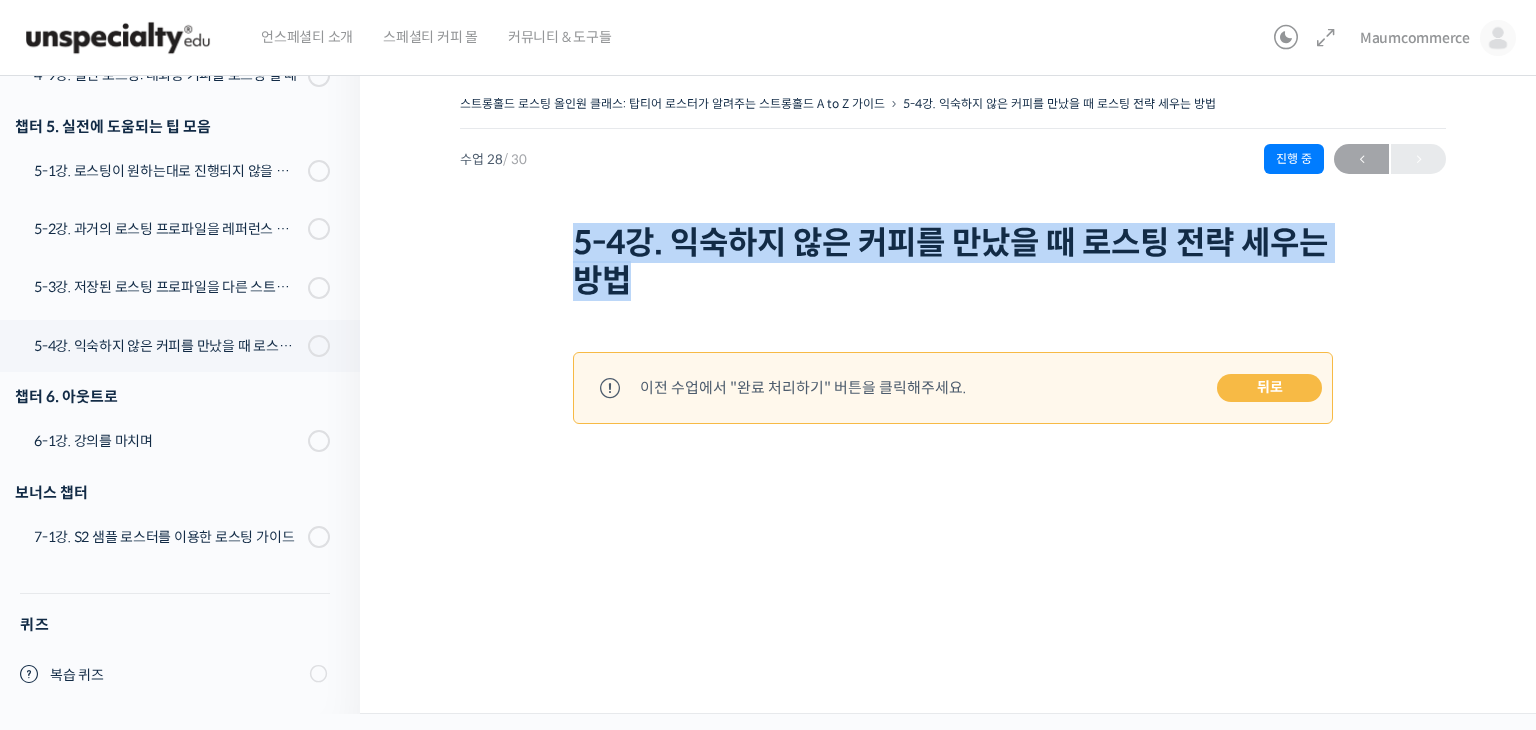 click on "5-4강. 익숙하지 않은 커피를 만났을 때 로스팅 전략 세우는 방법" at bounding box center (953, 262) 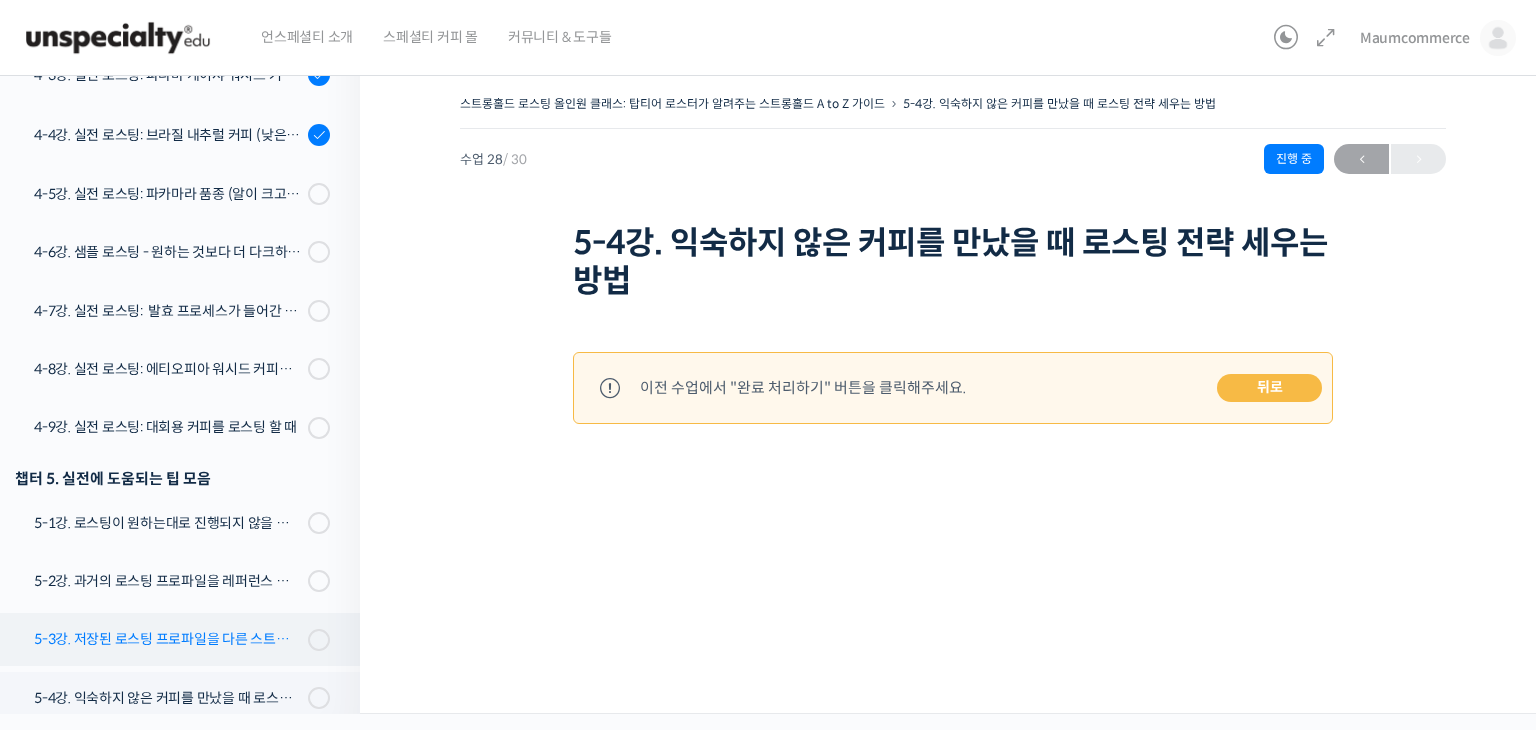 scroll, scrollTop: 1467, scrollLeft: 0, axis: vertical 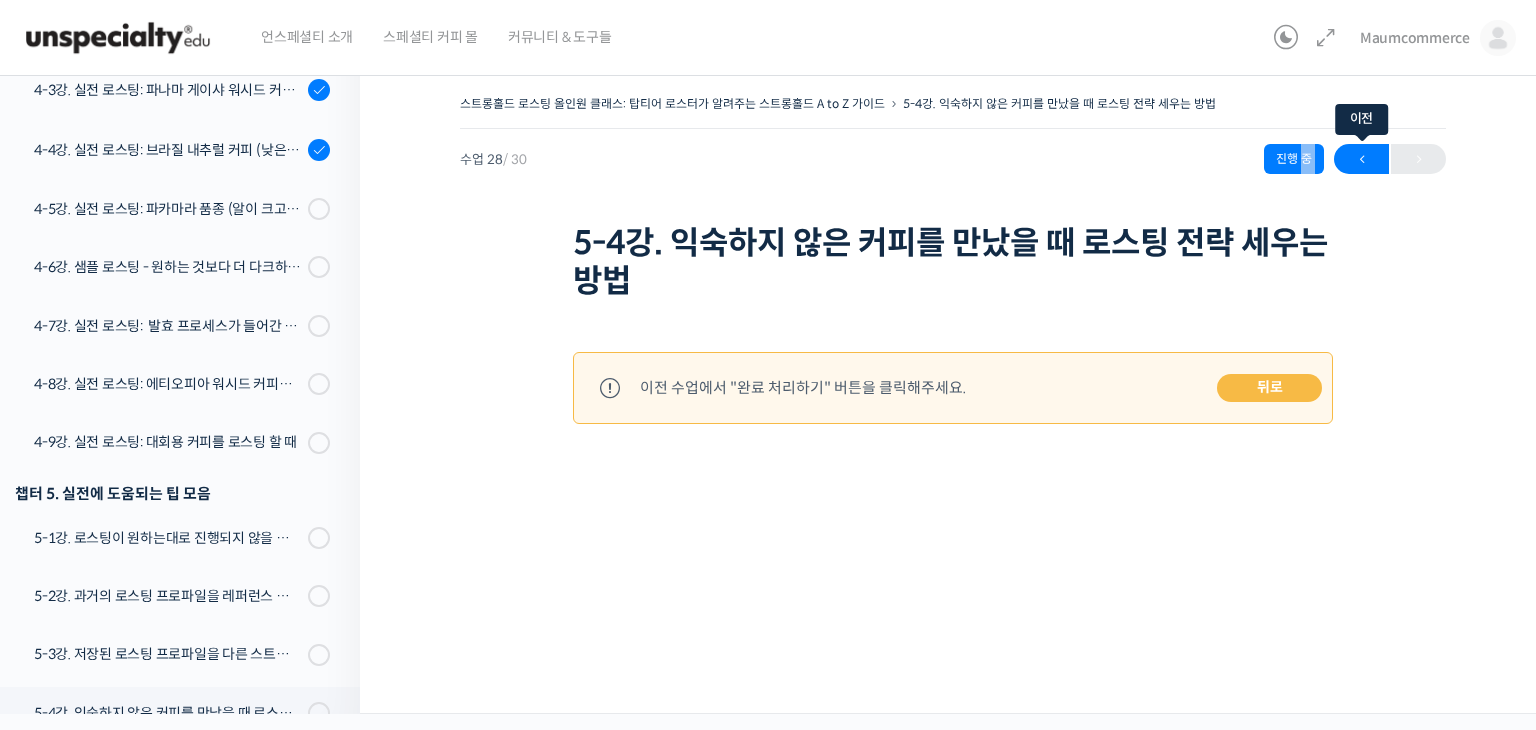 drag, startPoint x: 1305, startPoint y: 159, endPoint x: 1336, endPoint y: 162, distance: 31.144823 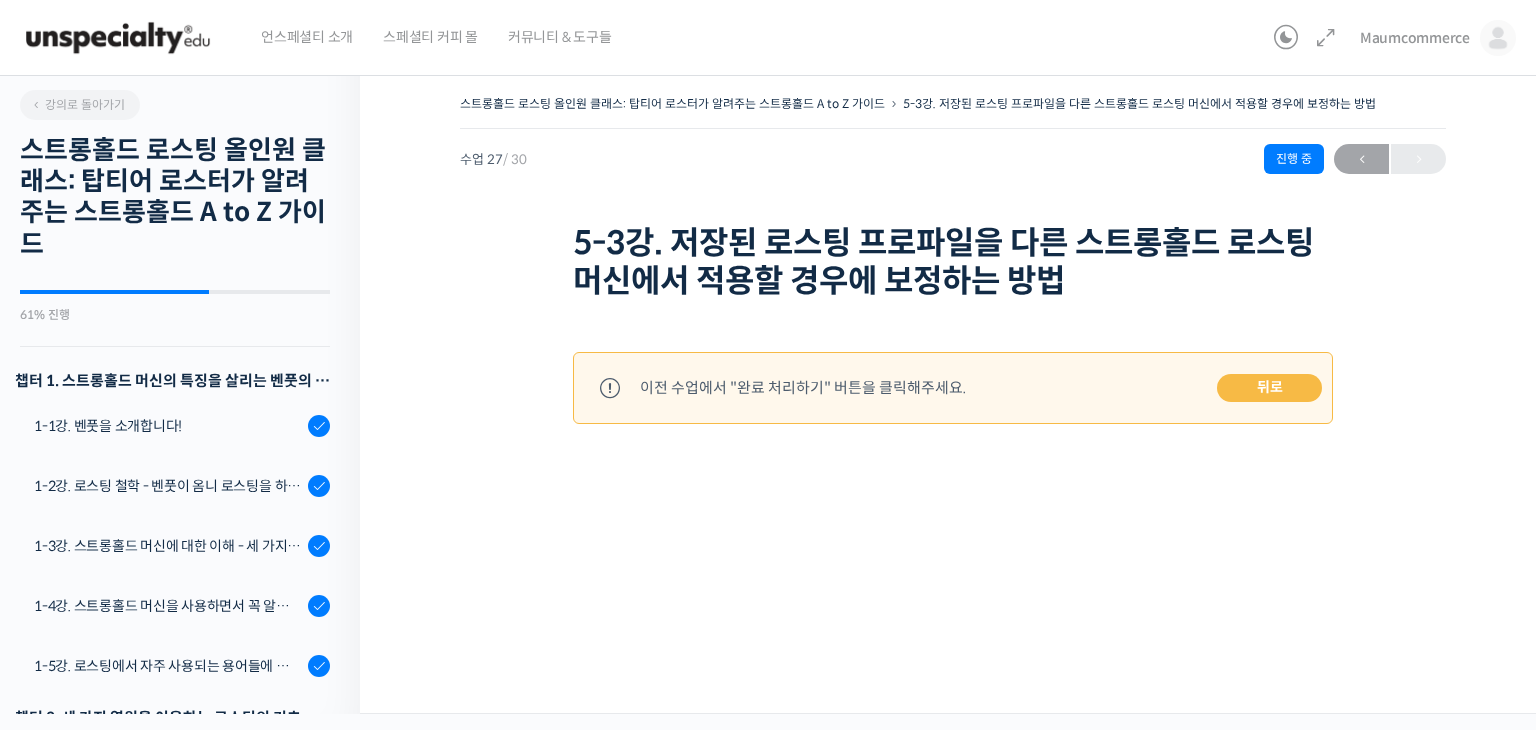 scroll, scrollTop: 0, scrollLeft: 0, axis: both 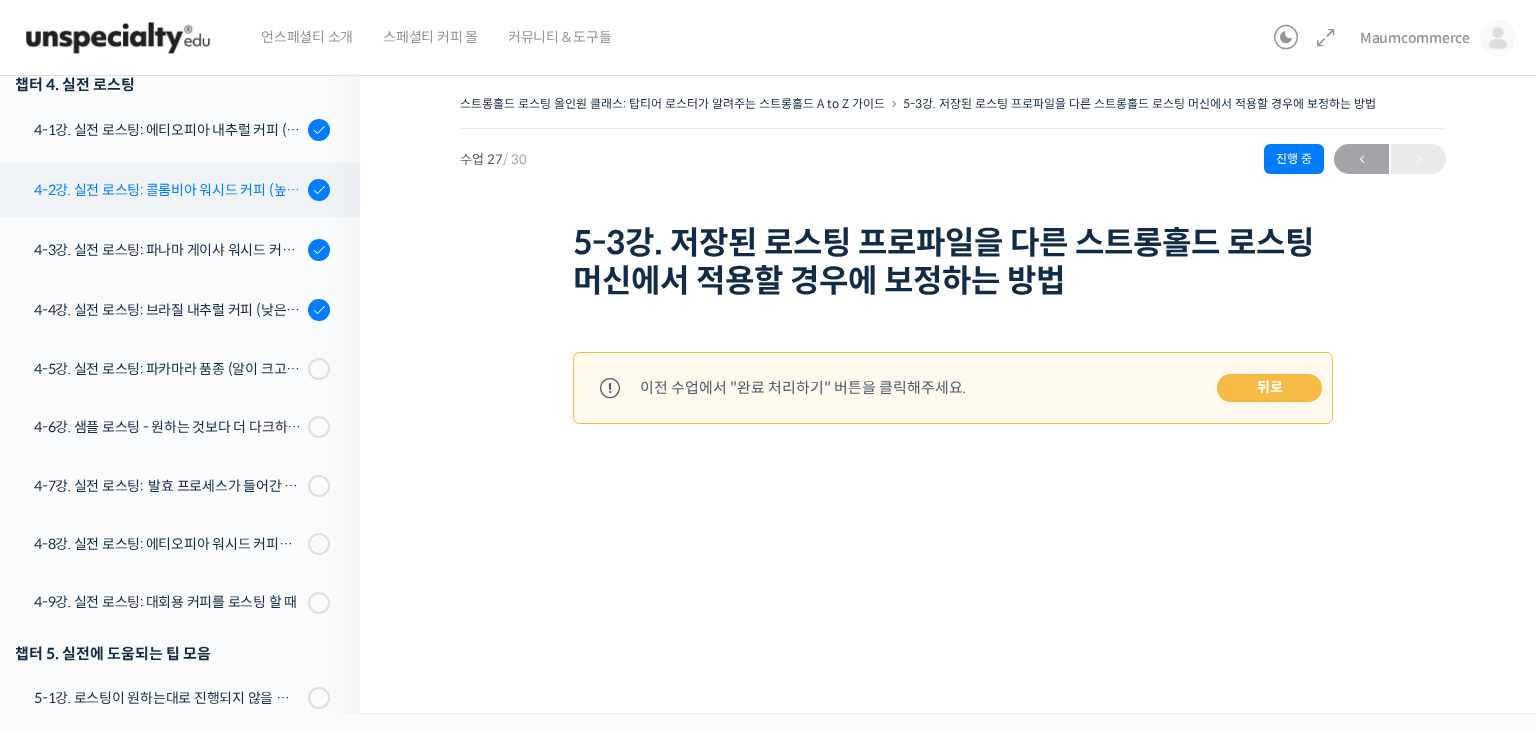 click on "4-2강. 실전 로스팅: 콜롬비아 워시드 커피 (높은 밀도와 수분율 때문에 1차 크랙에서 많은 수분을 방출하는 경우)" at bounding box center (175, 190) 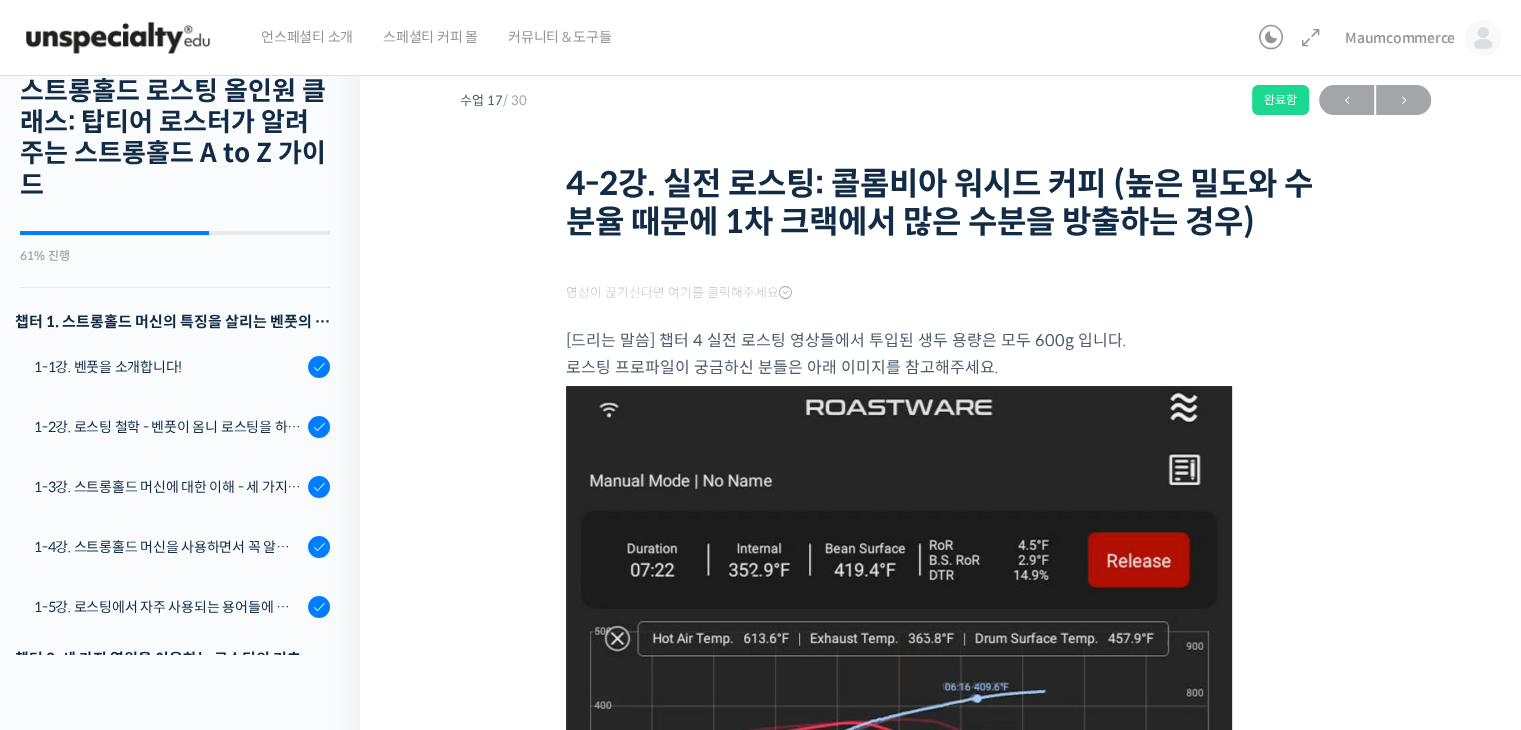 scroll, scrollTop: 0, scrollLeft: 0, axis: both 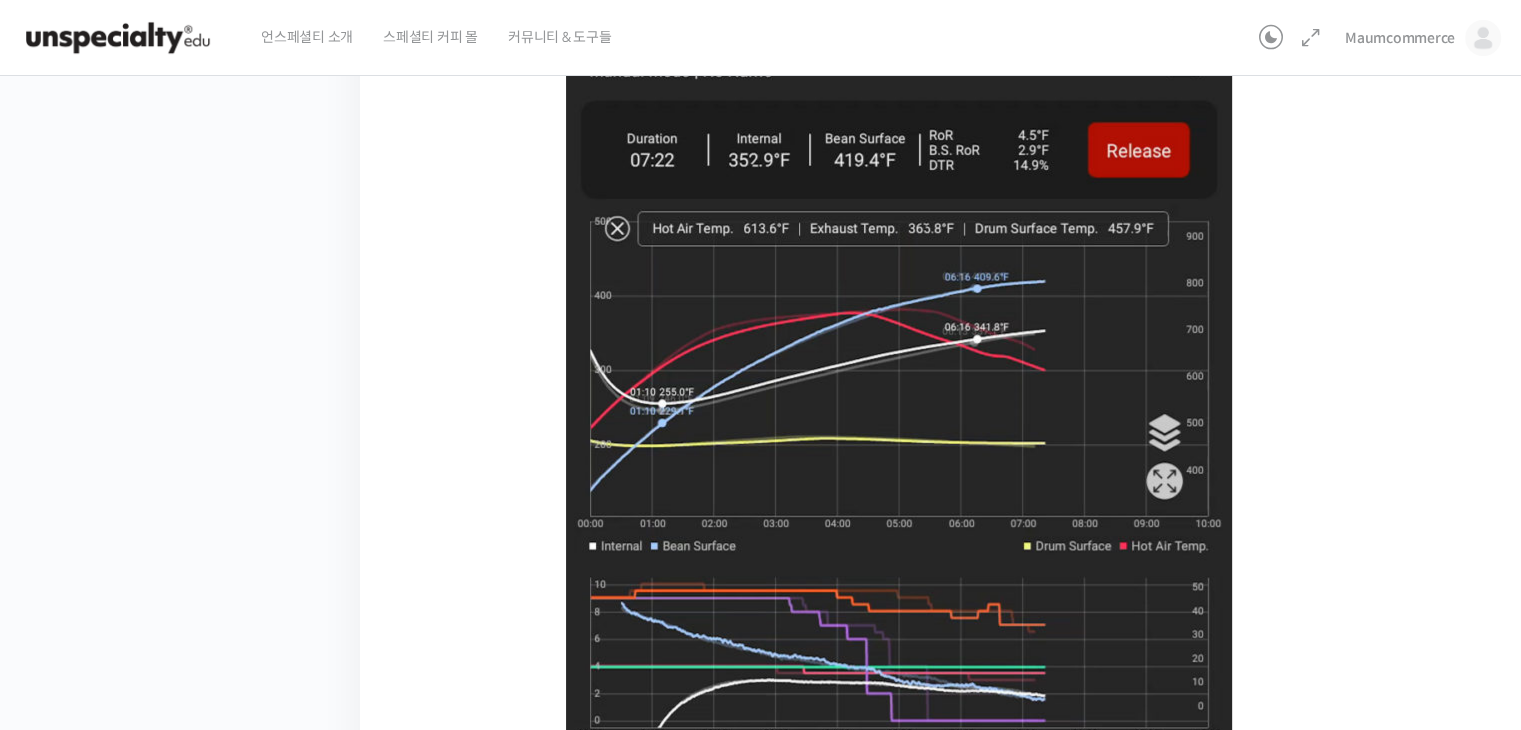 click at bounding box center [899, 488] 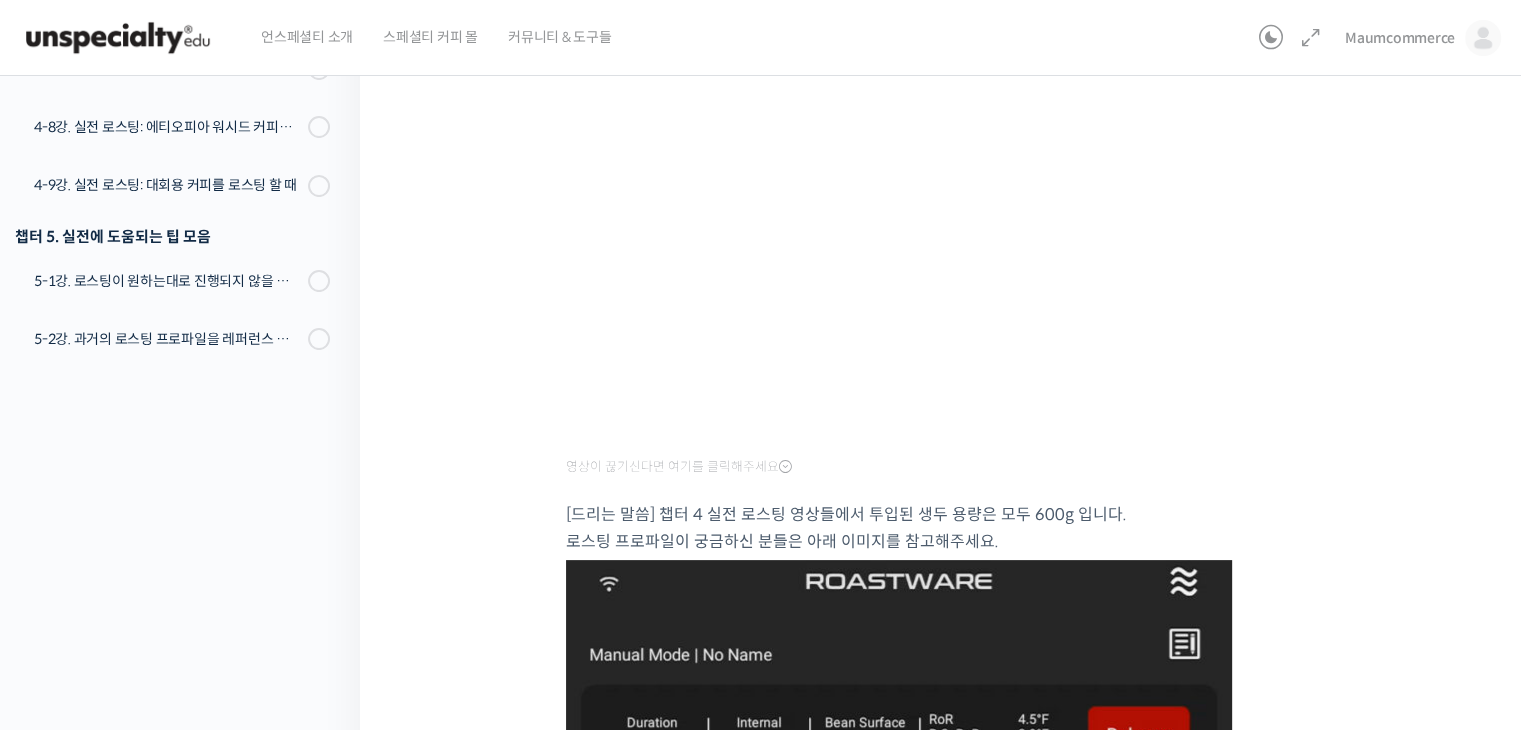 scroll, scrollTop: 252, scrollLeft: 0, axis: vertical 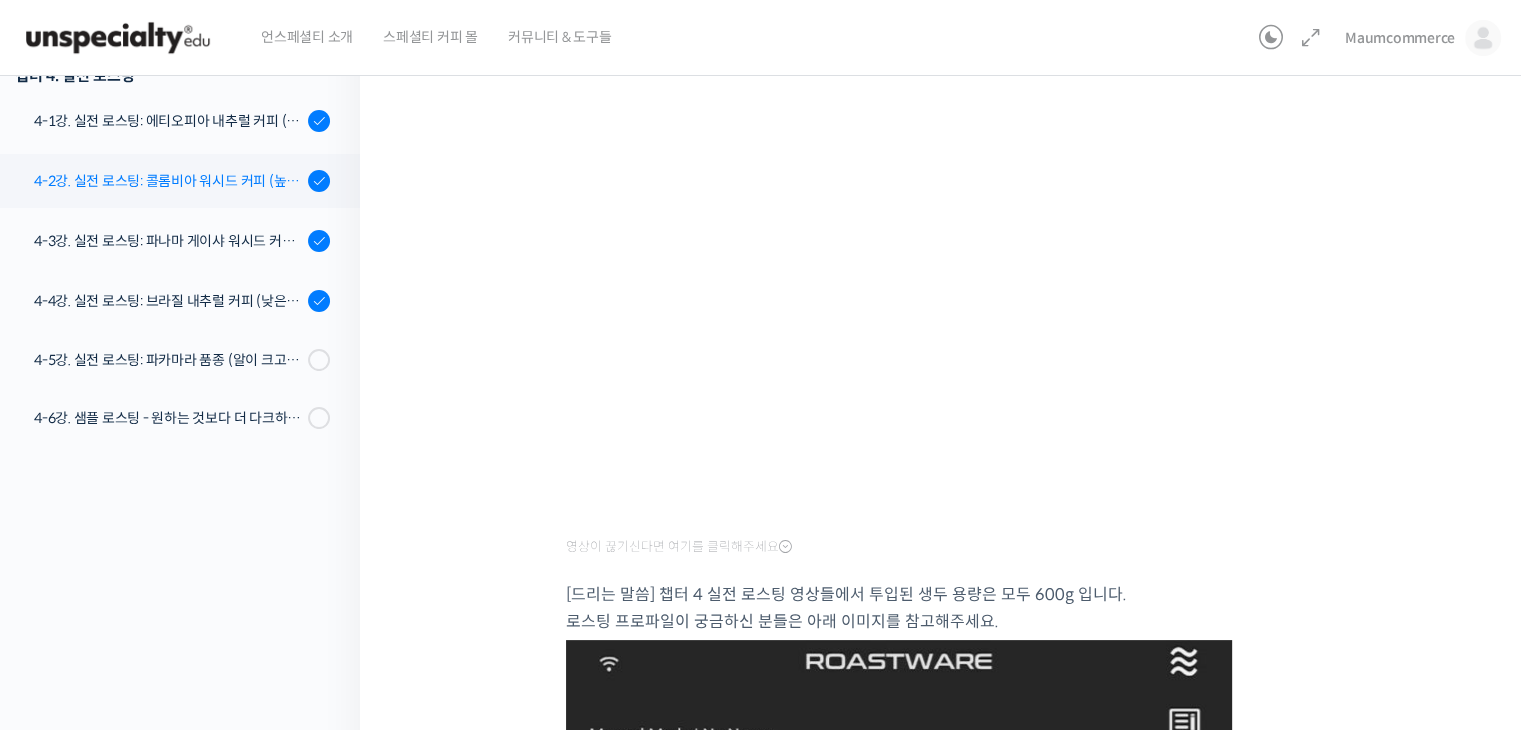 click on "4-2강. 실전 로스팅: 콜롬비아 워시드 커피 (높은 밀도와 수분율 때문에 1차 크랙에서 많은 수분을 방출하는 경우)" at bounding box center (175, 181) 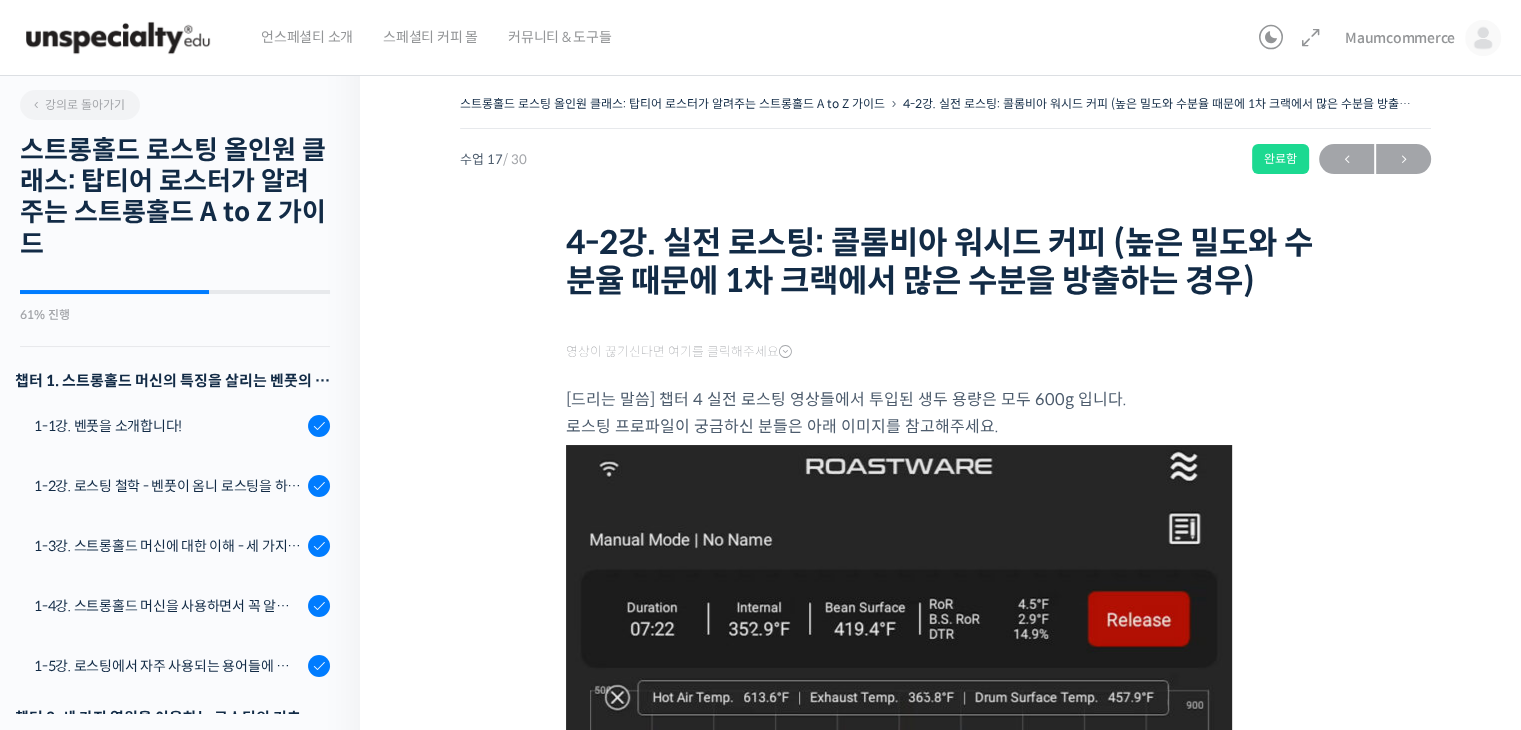 scroll, scrollTop: 0, scrollLeft: 0, axis: both 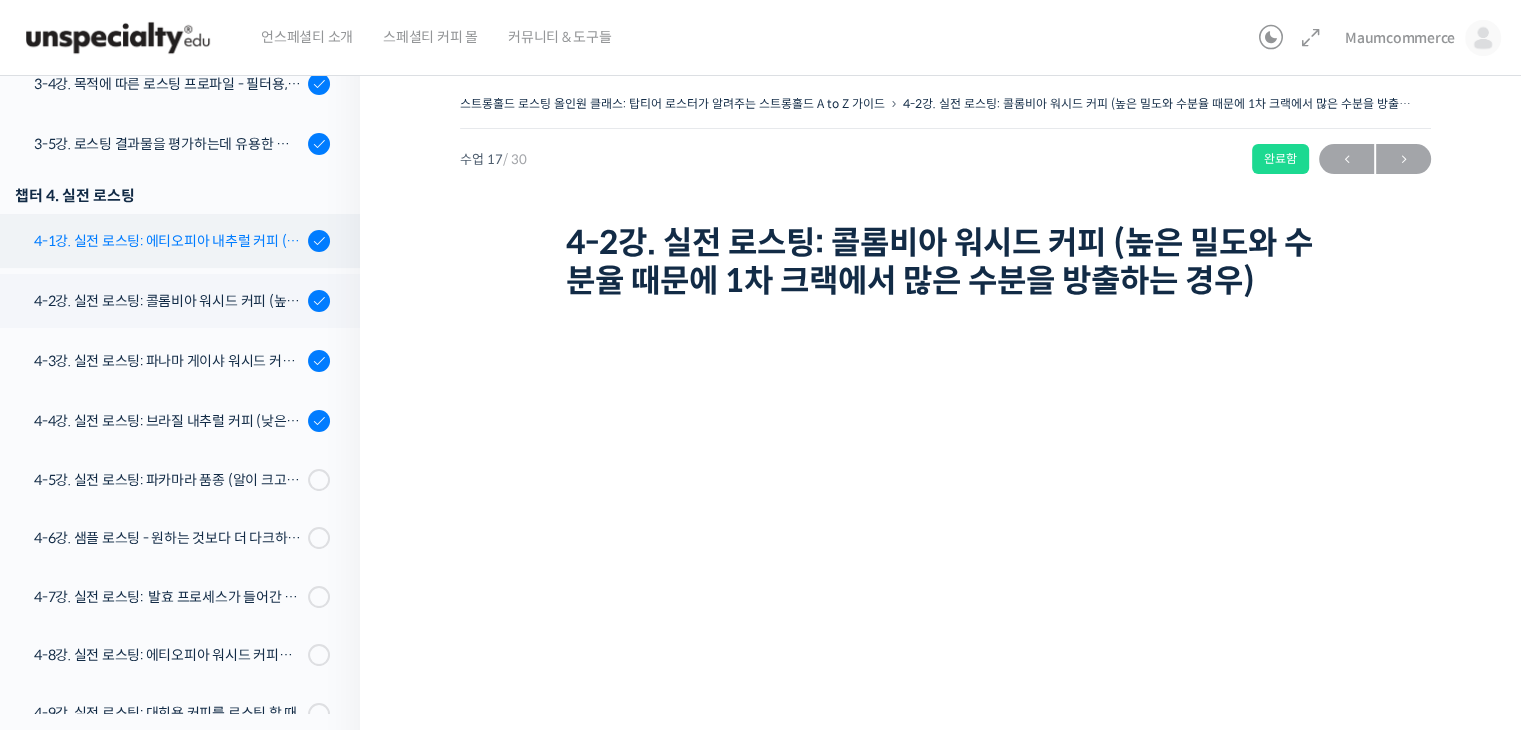 click on "4-1강. 실전 로스팅: 에티오피아 내추럴 커피 (당분이 많이 포함되어 있고 색이 고르지 않은 경우)" at bounding box center (168, 241) 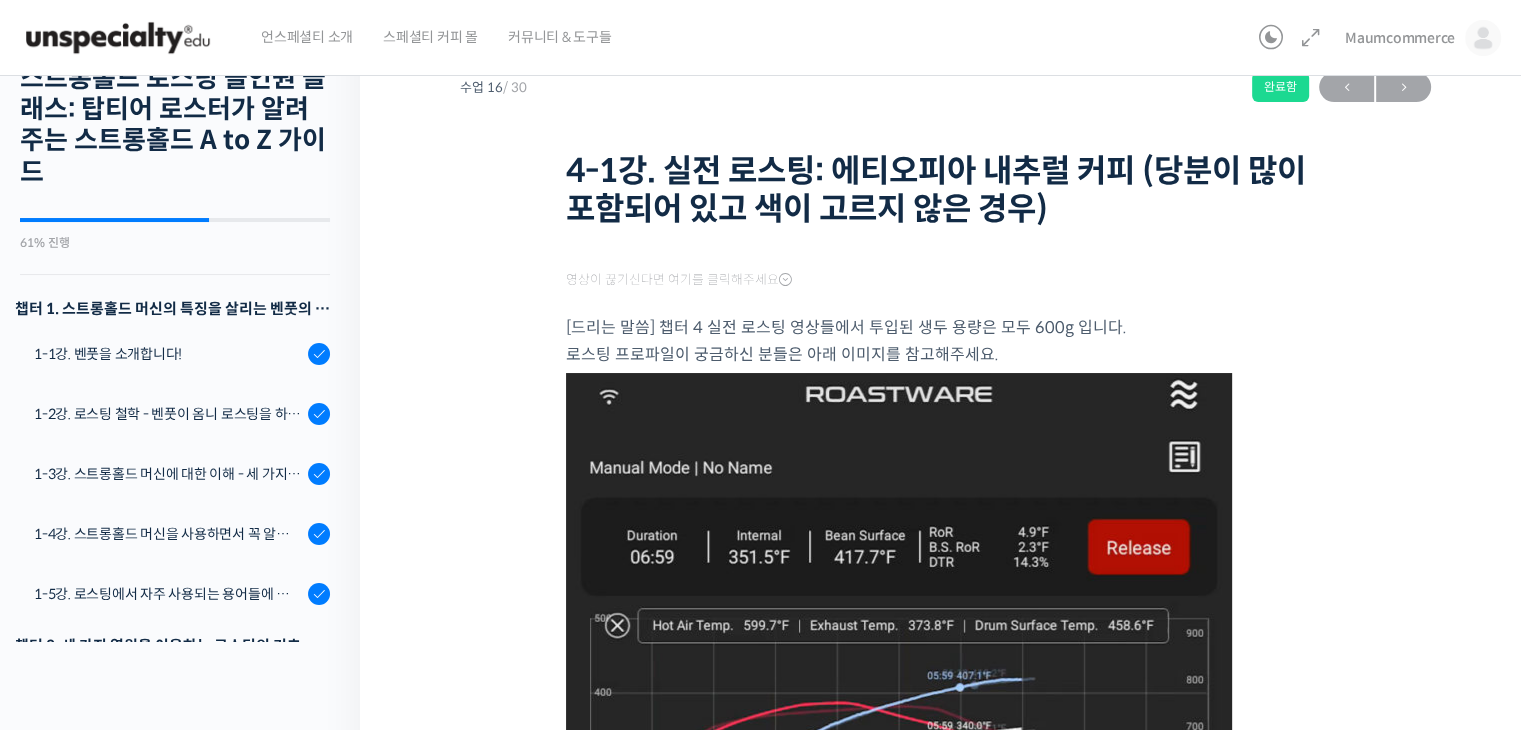 scroll, scrollTop: 0, scrollLeft: 0, axis: both 